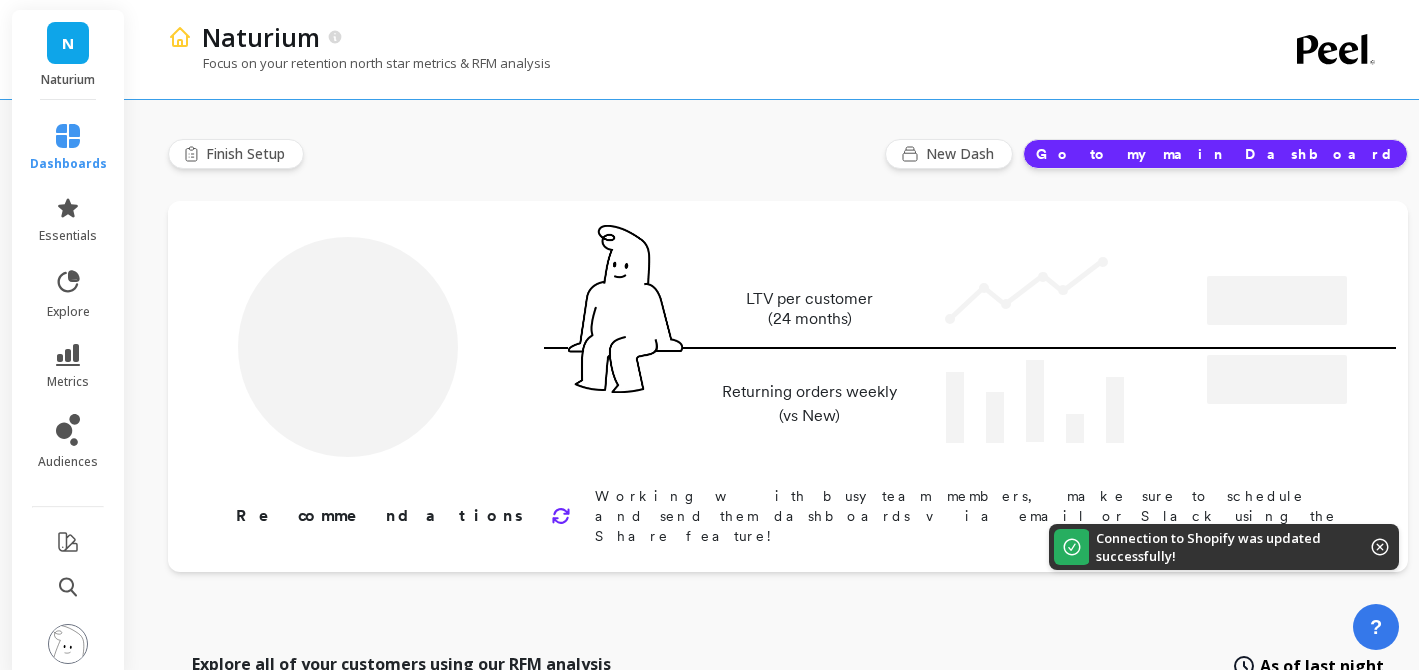 type on "Champions" 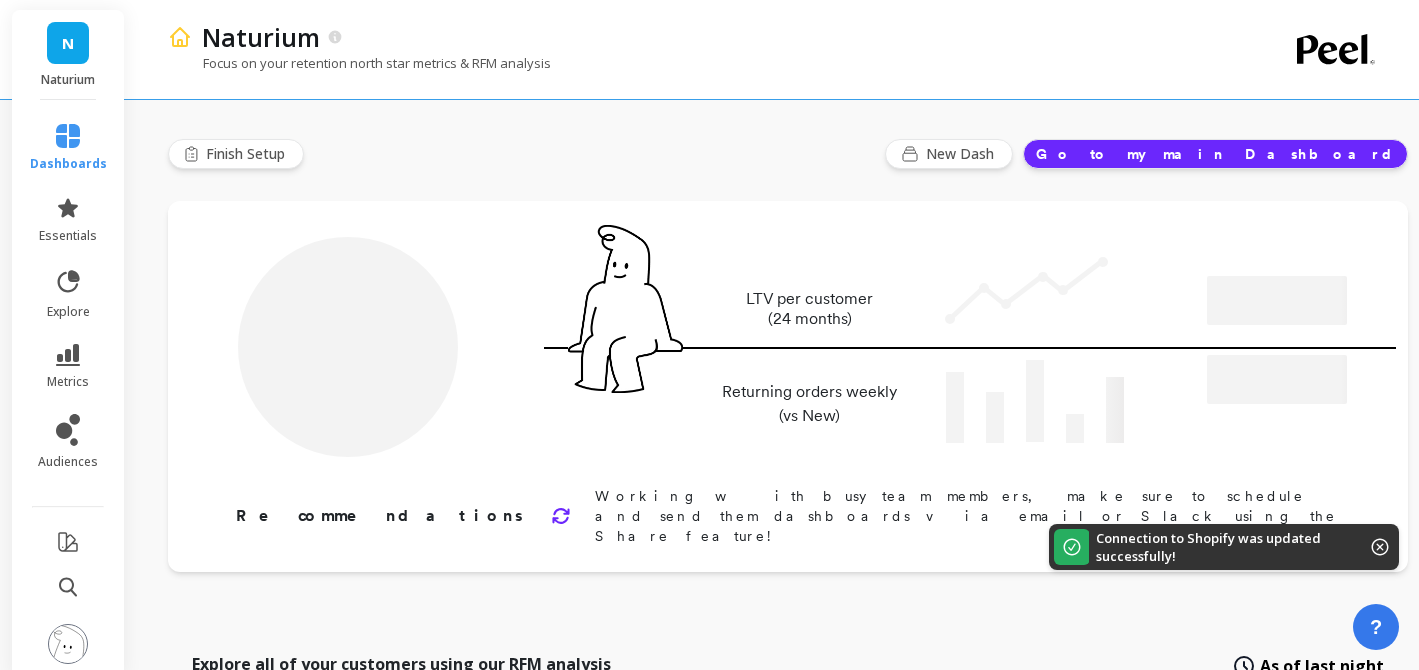 type on "52284" 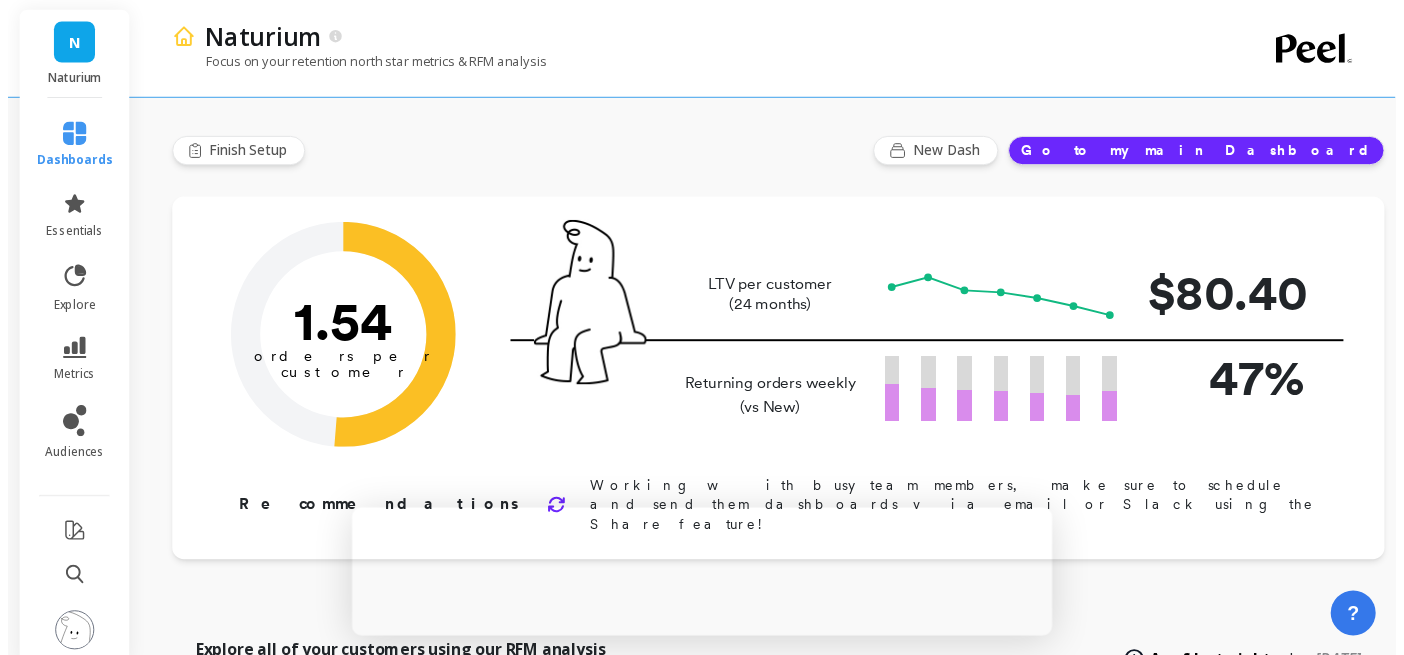 scroll, scrollTop: 0, scrollLeft: 0, axis: both 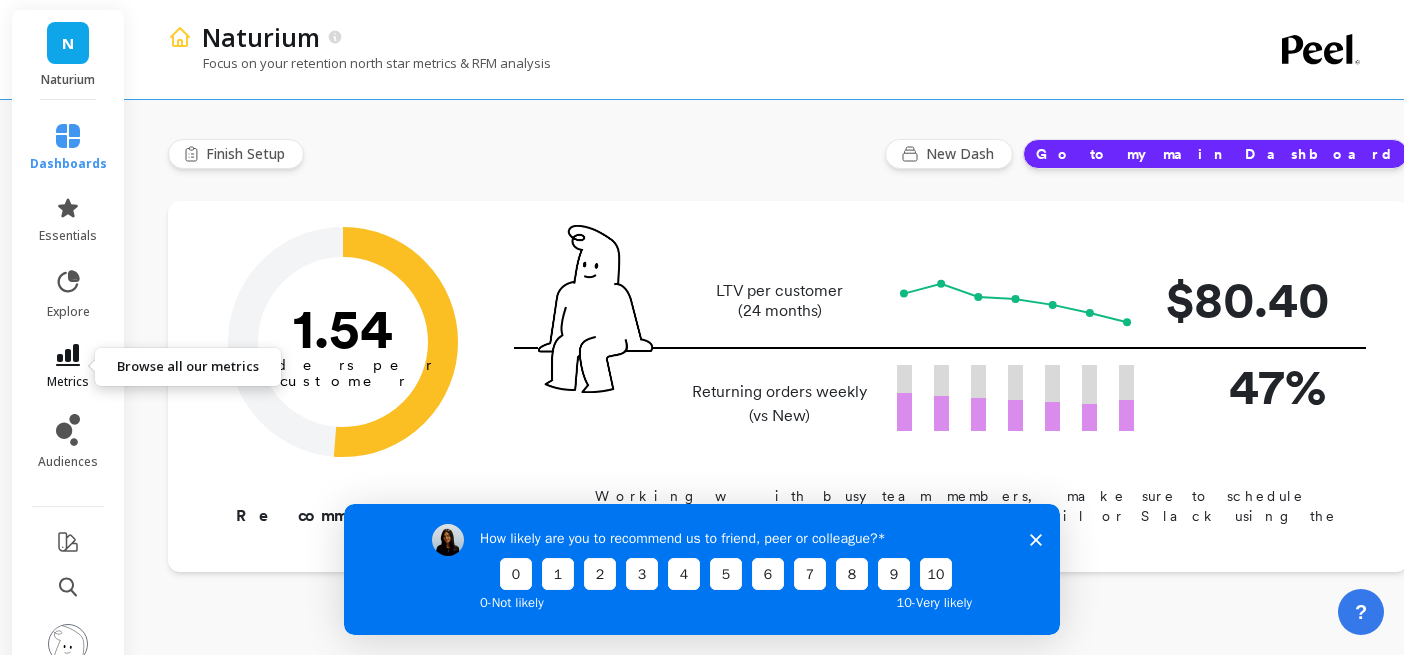 click 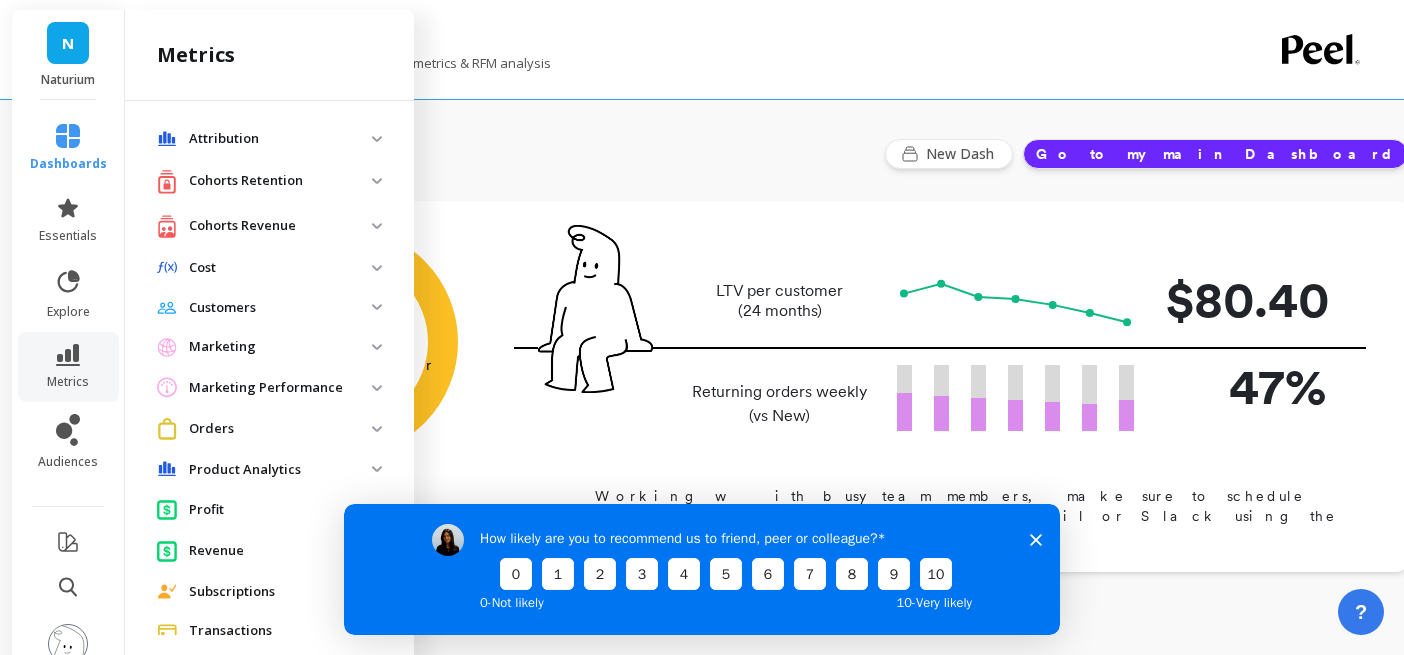 click on "Cohorts Retention" at bounding box center [269, 181] 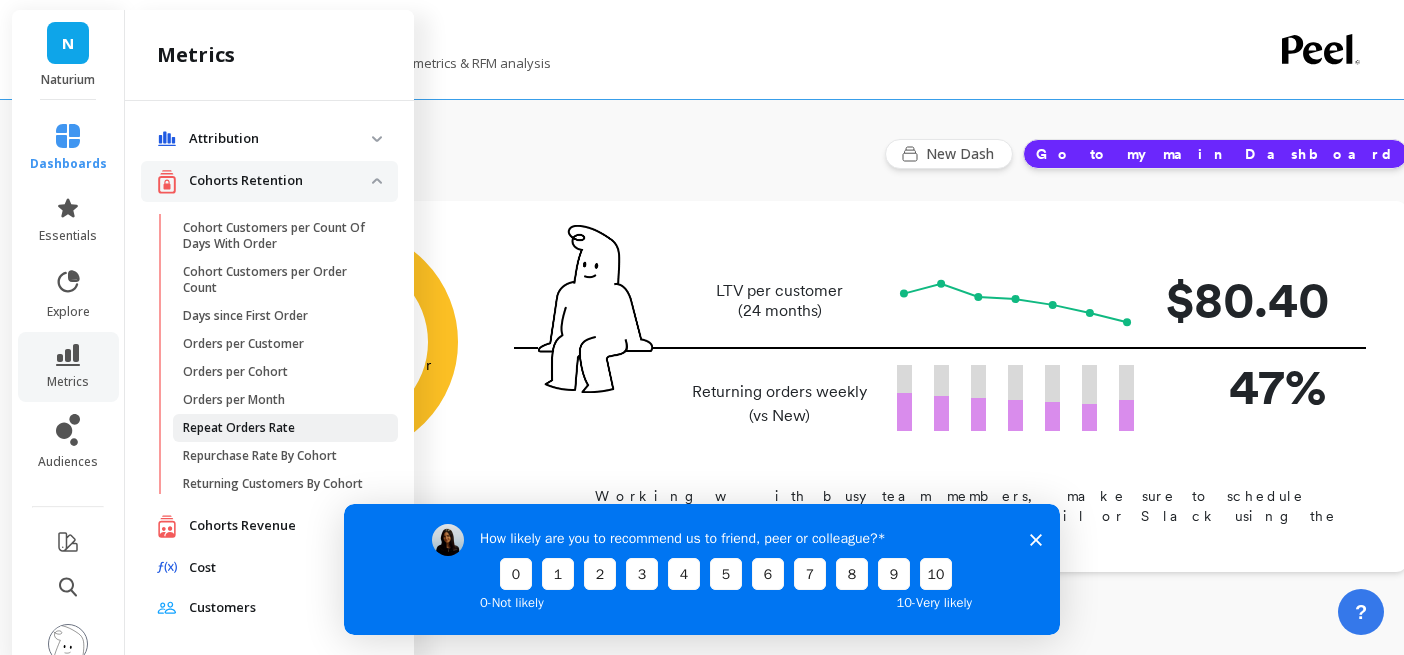 click on "Repeat Orders Rate" at bounding box center (239, 428) 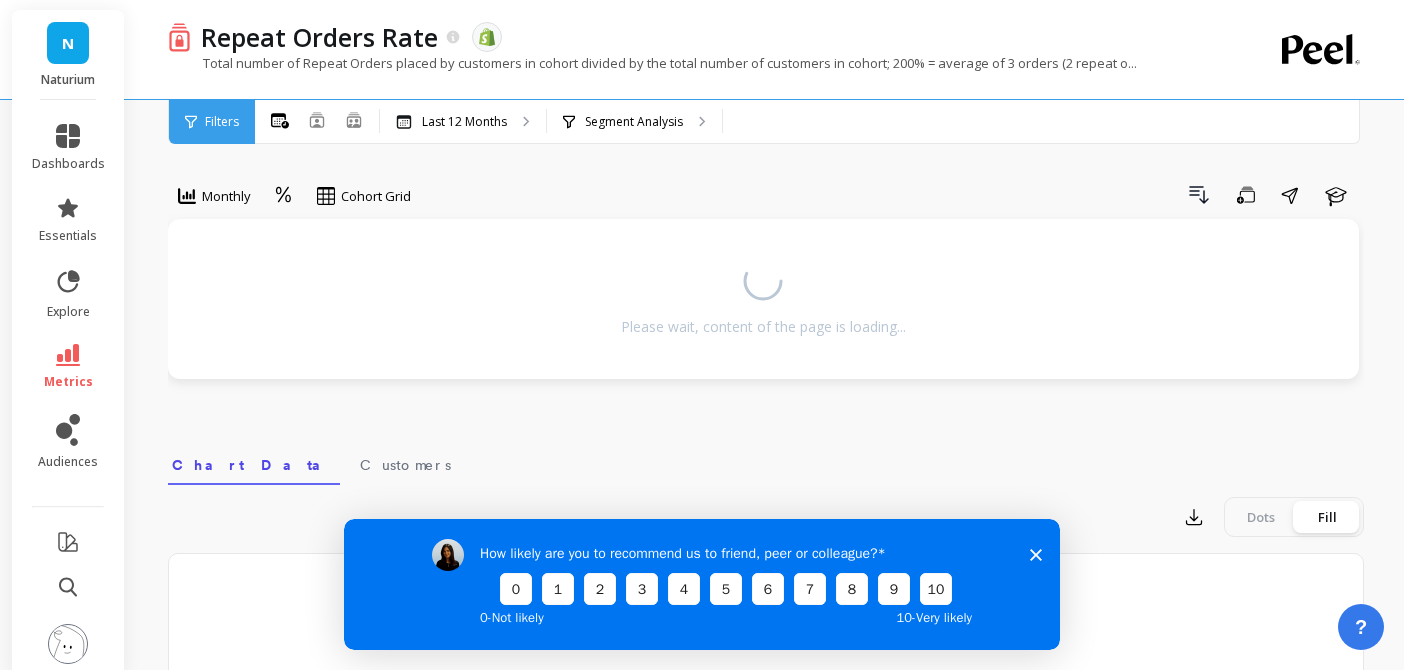 click 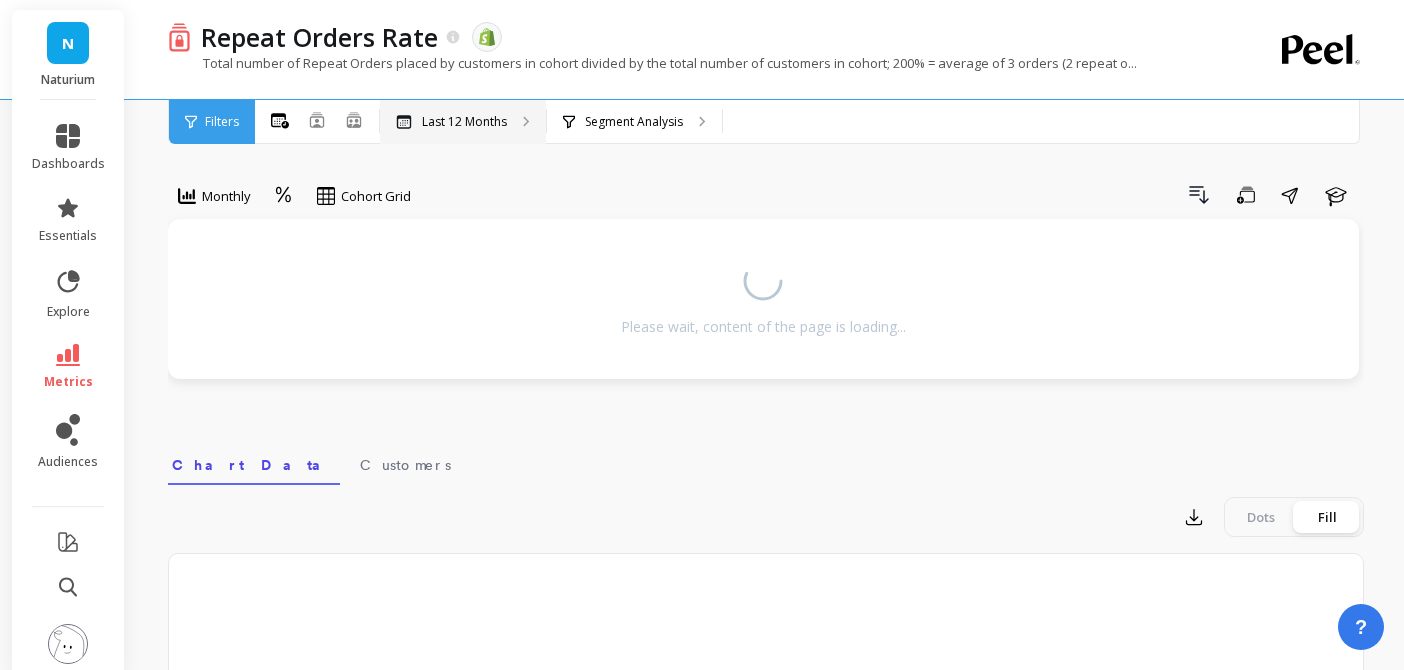 click on "Last 12 Months" at bounding box center [464, 122] 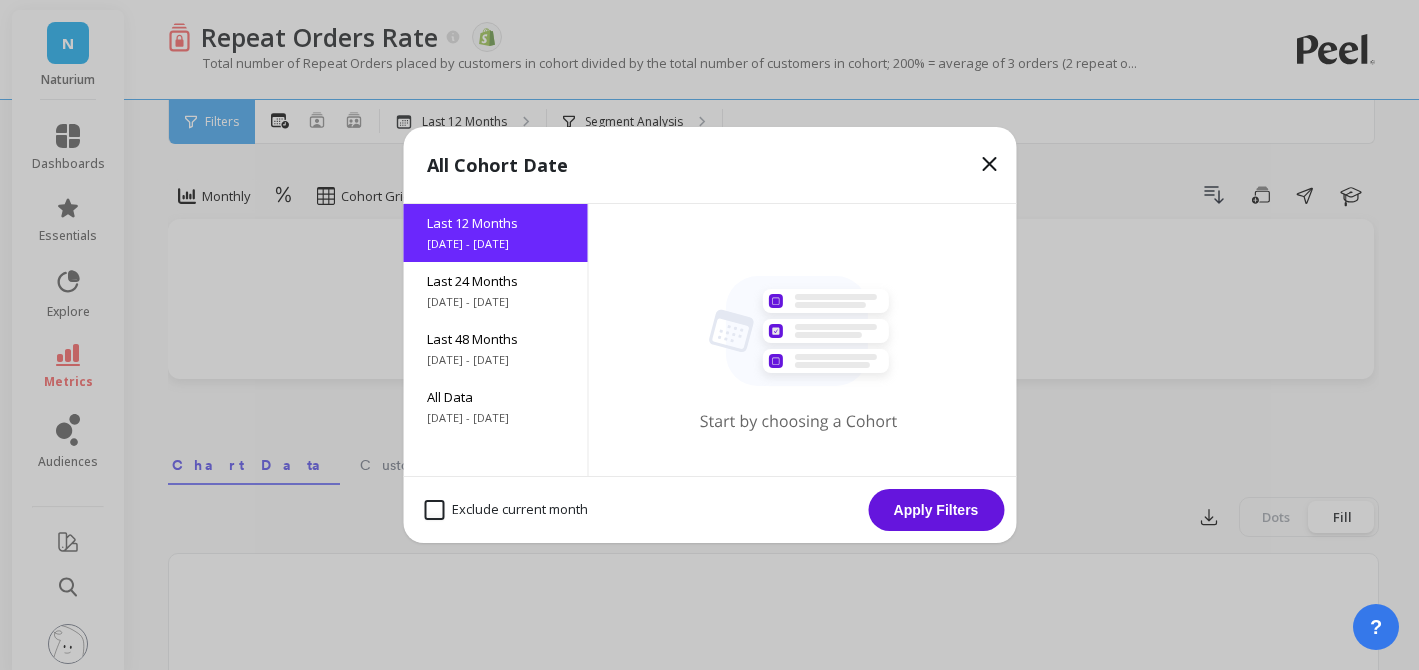 click on "Exclude current month" at bounding box center (506, 510) 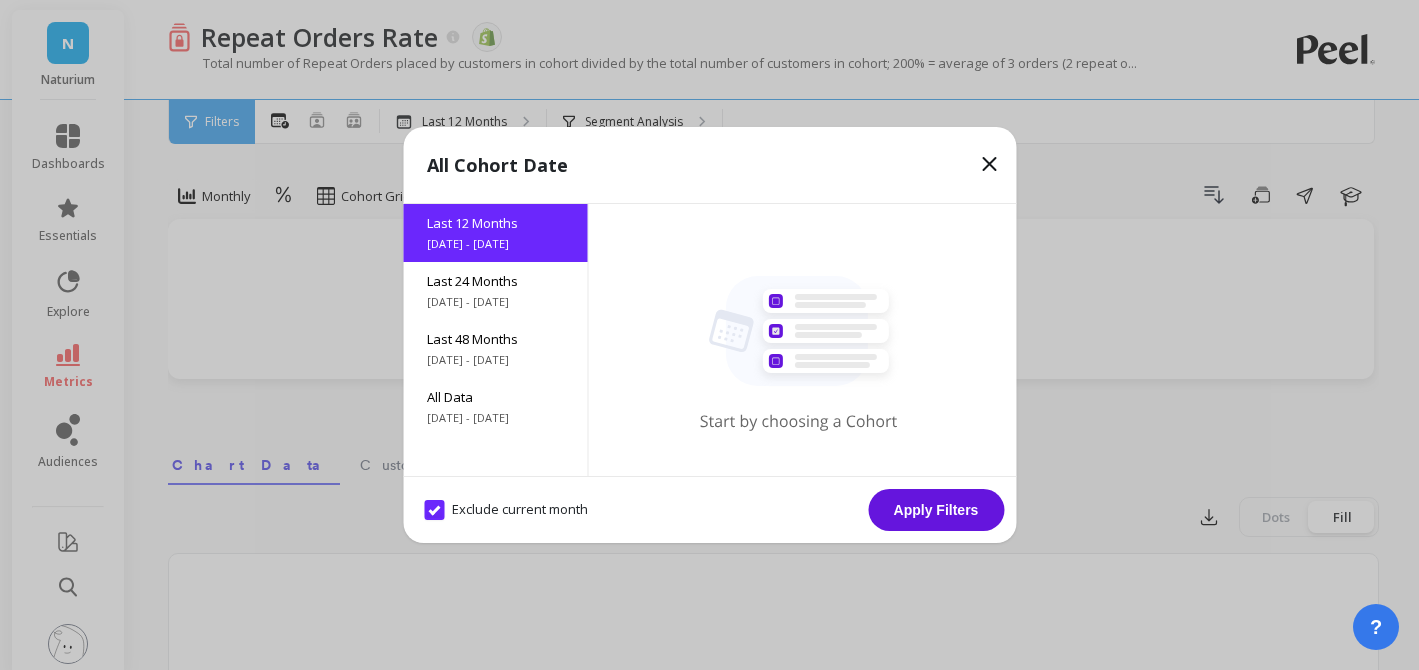 checkbox on "true" 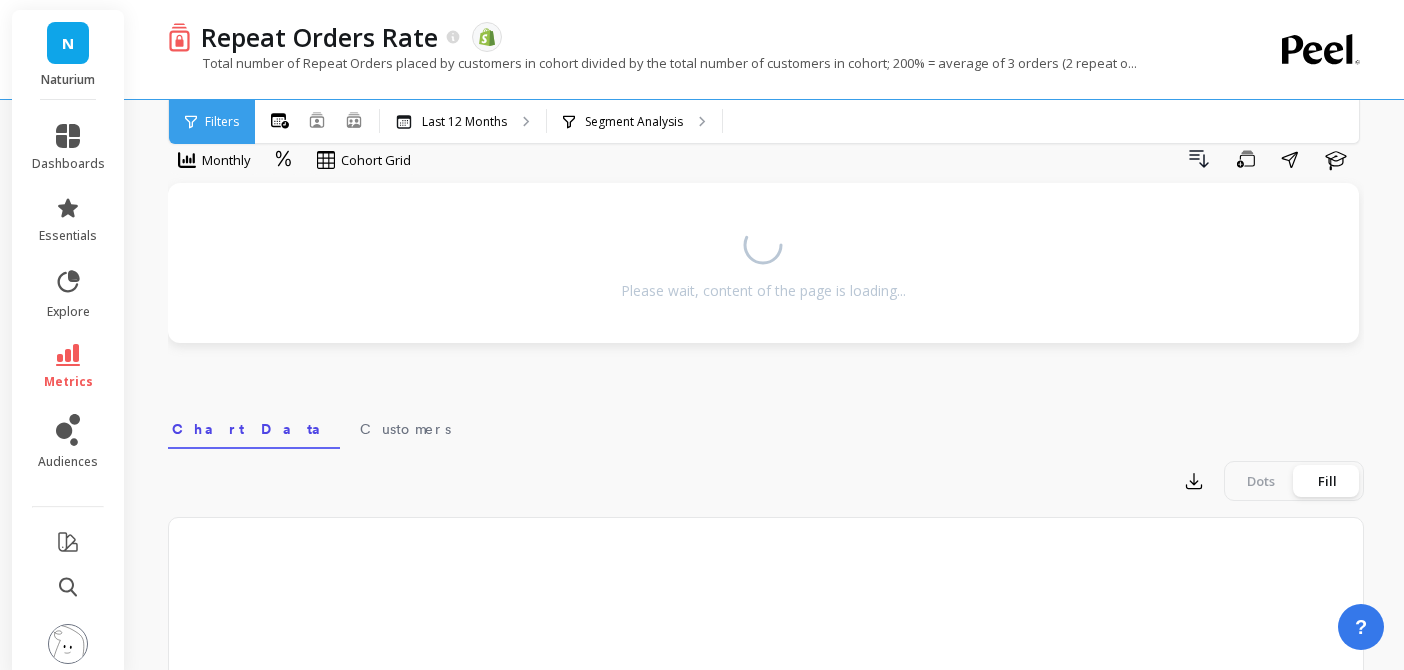 scroll, scrollTop: 0, scrollLeft: 0, axis: both 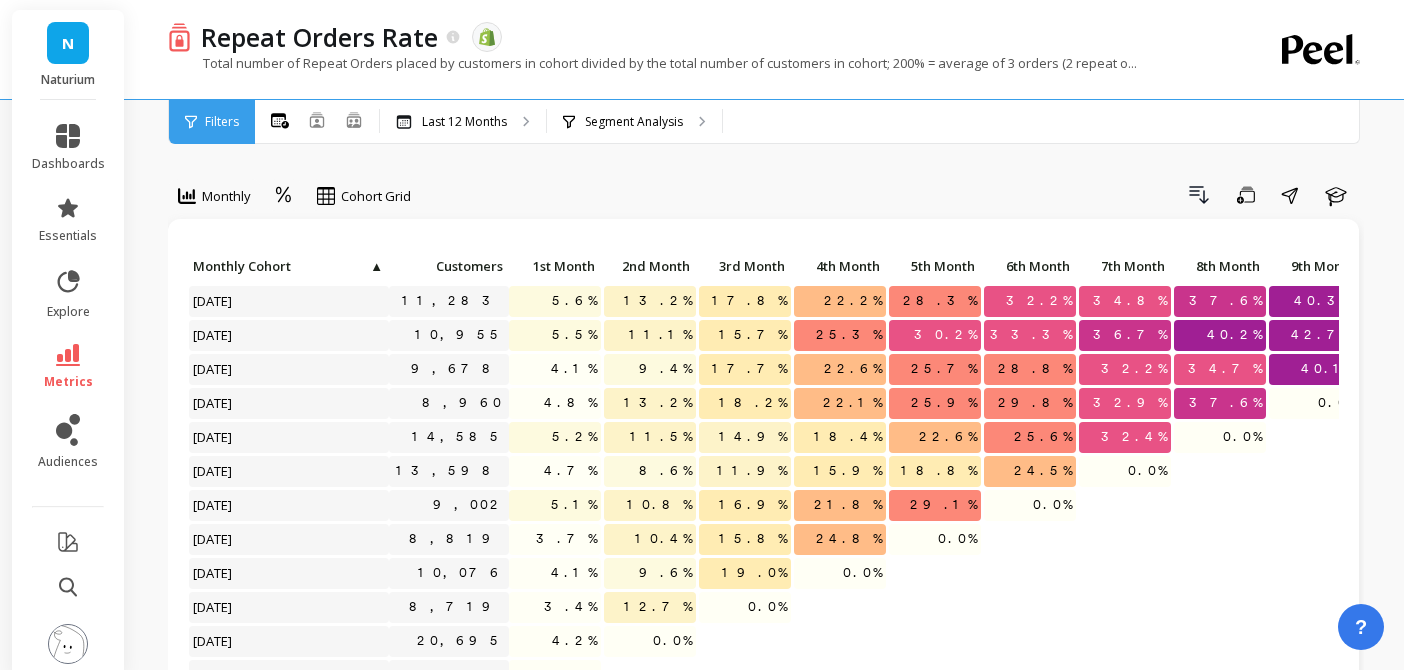 click on "N" at bounding box center (68, 43) 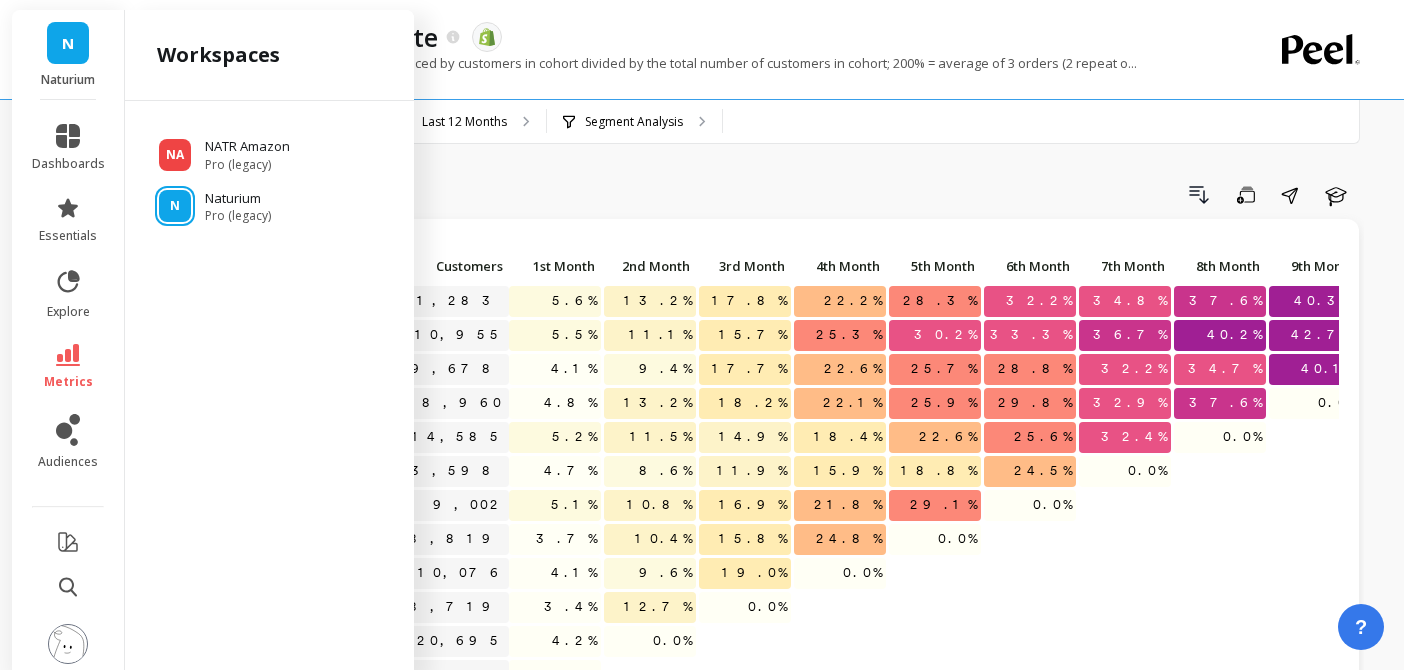 click on "N" at bounding box center (68, 43) 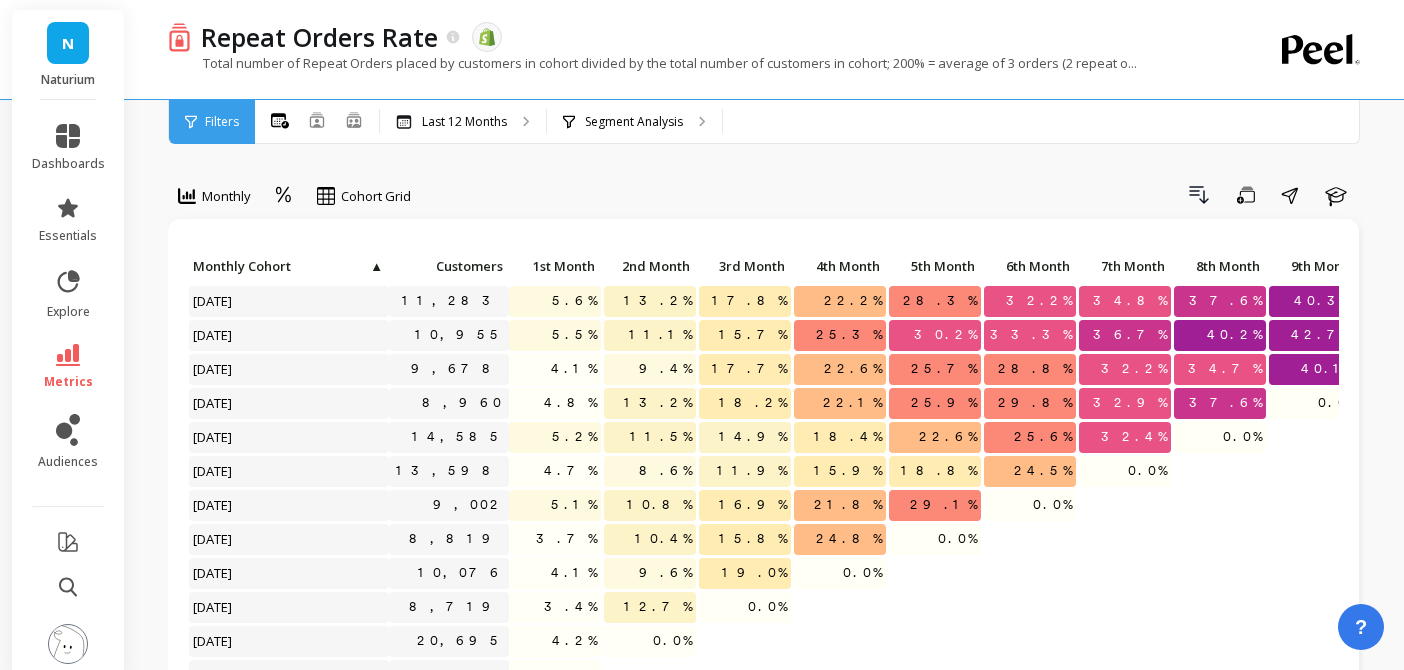 click on "dashboards" at bounding box center (68, 148) 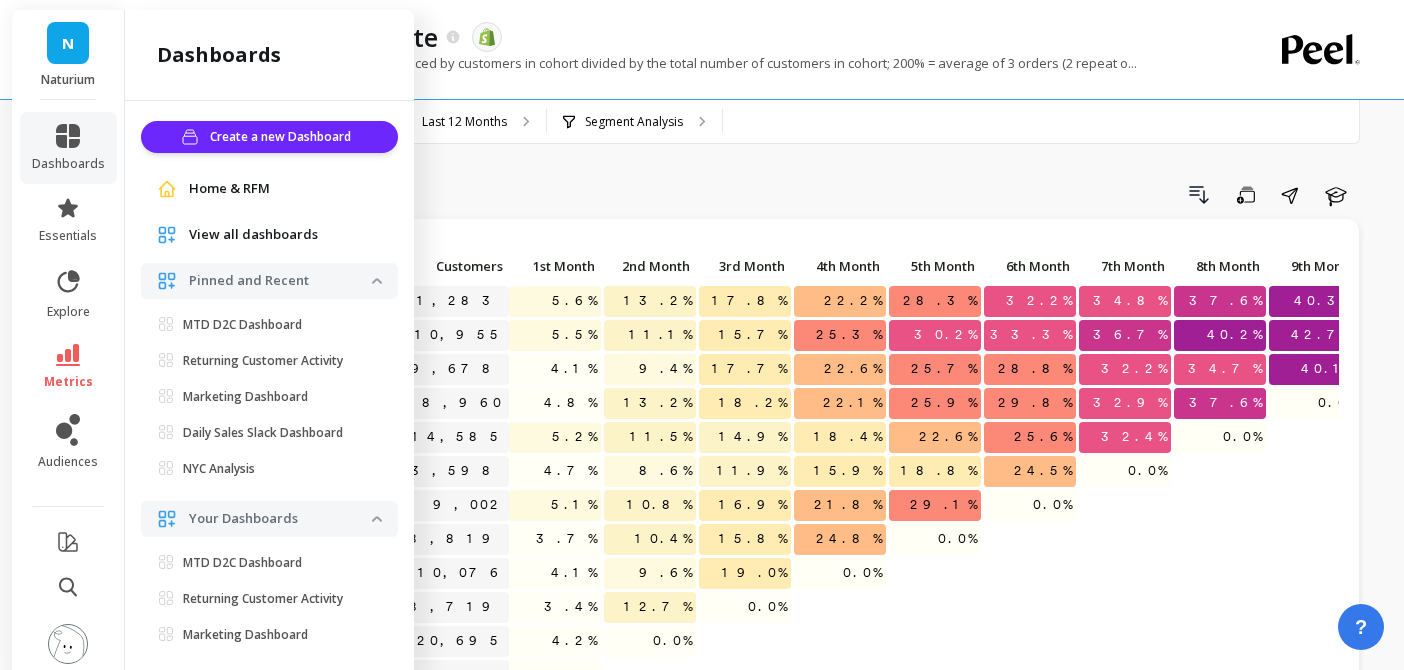 click 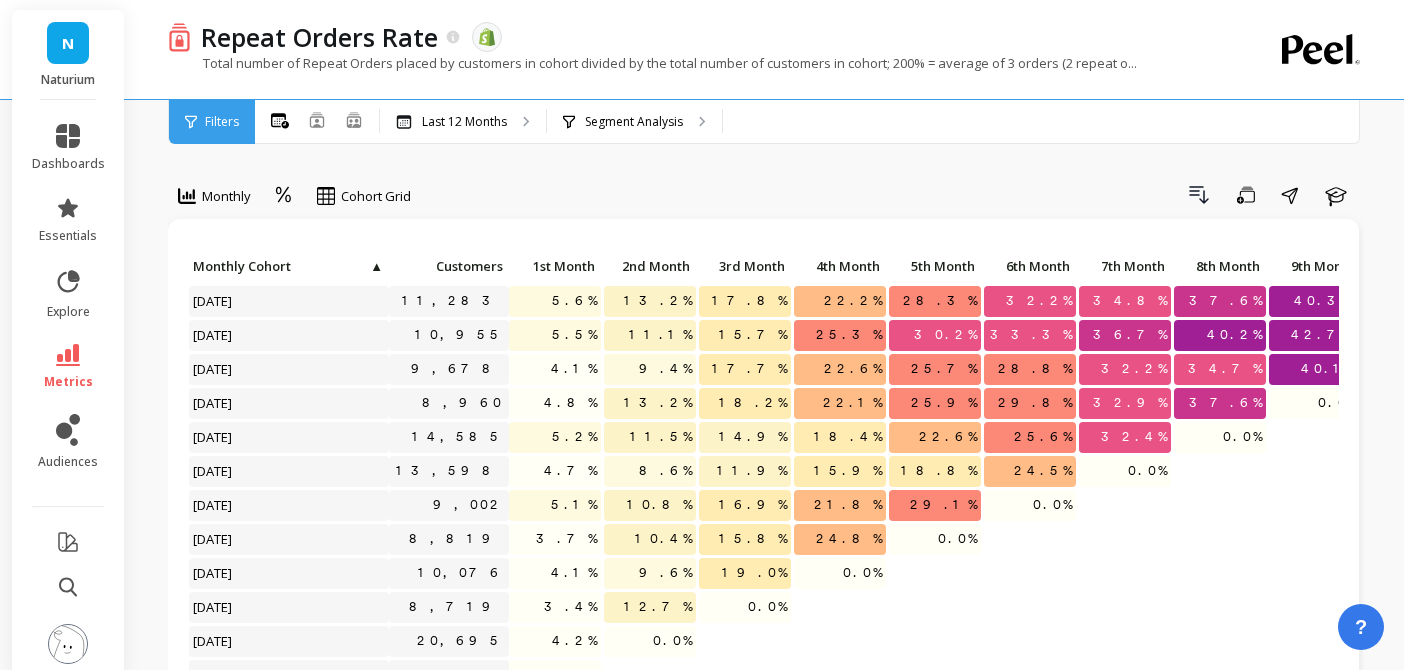 click 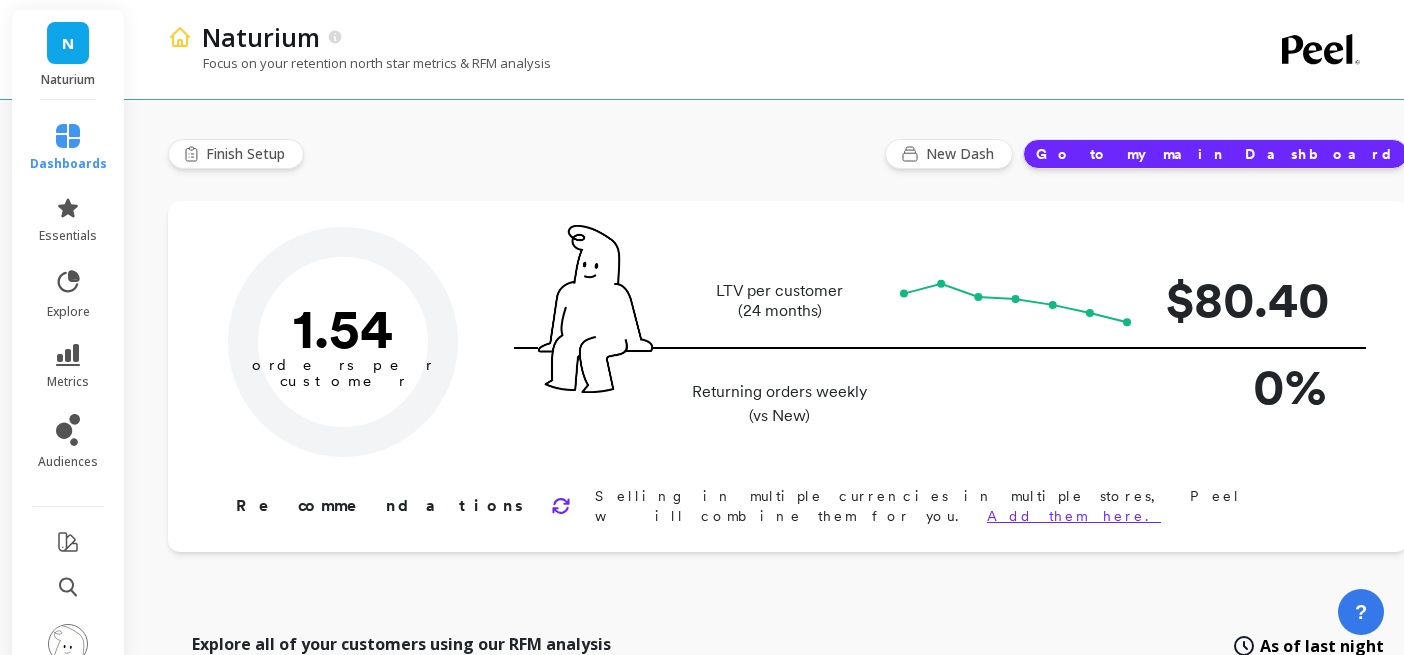 type on "Champions" 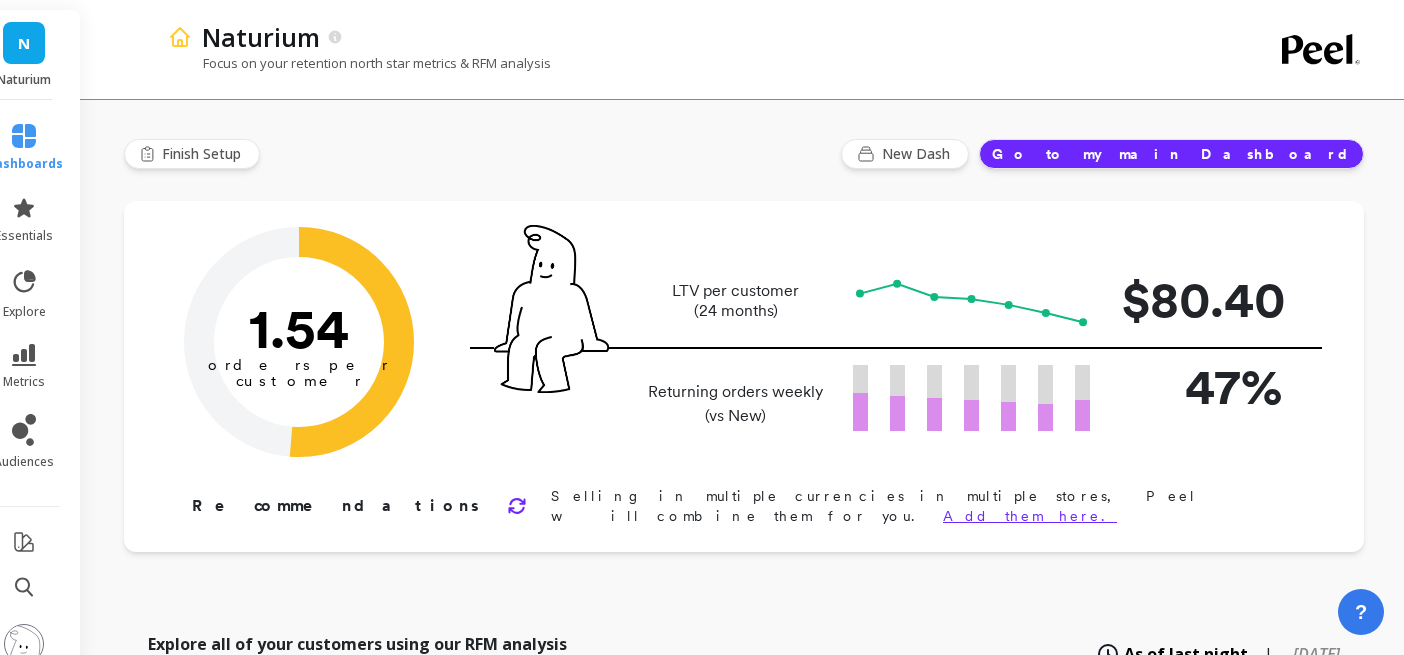 scroll, scrollTop: 0, scrollLeft: 0, axis: both 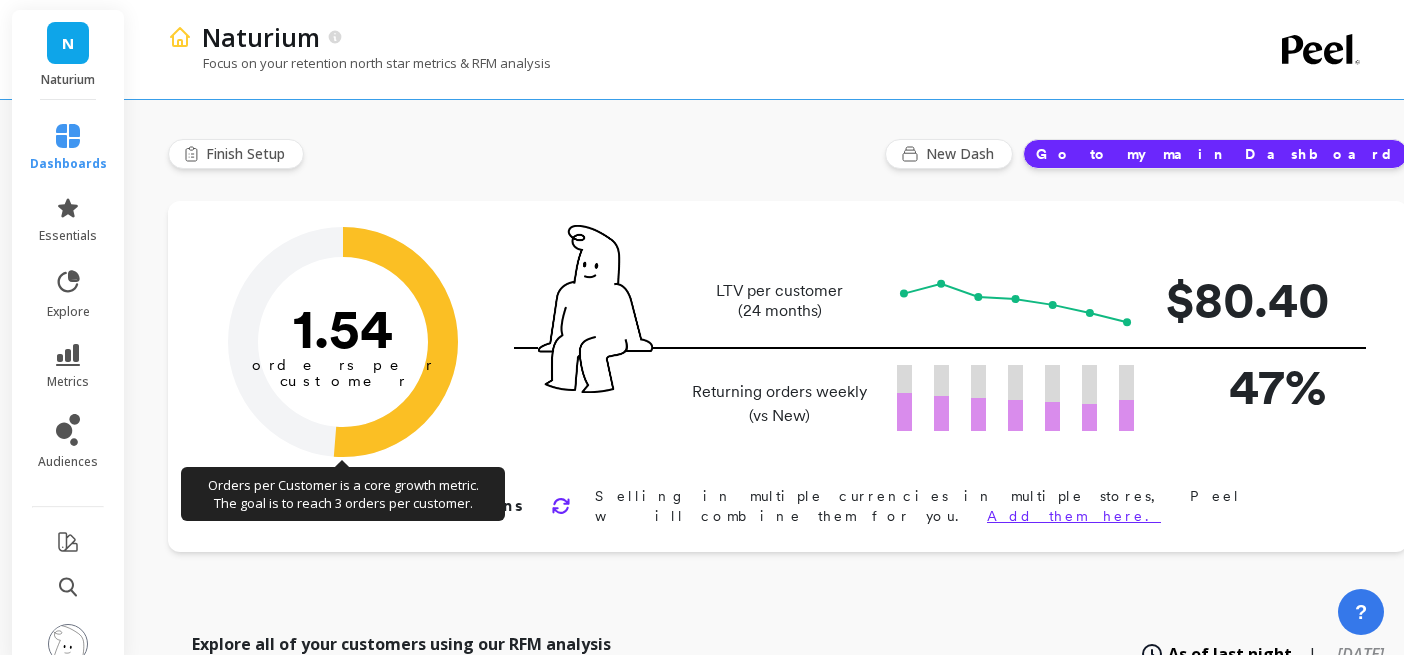 click on "1.54 orders per customer" 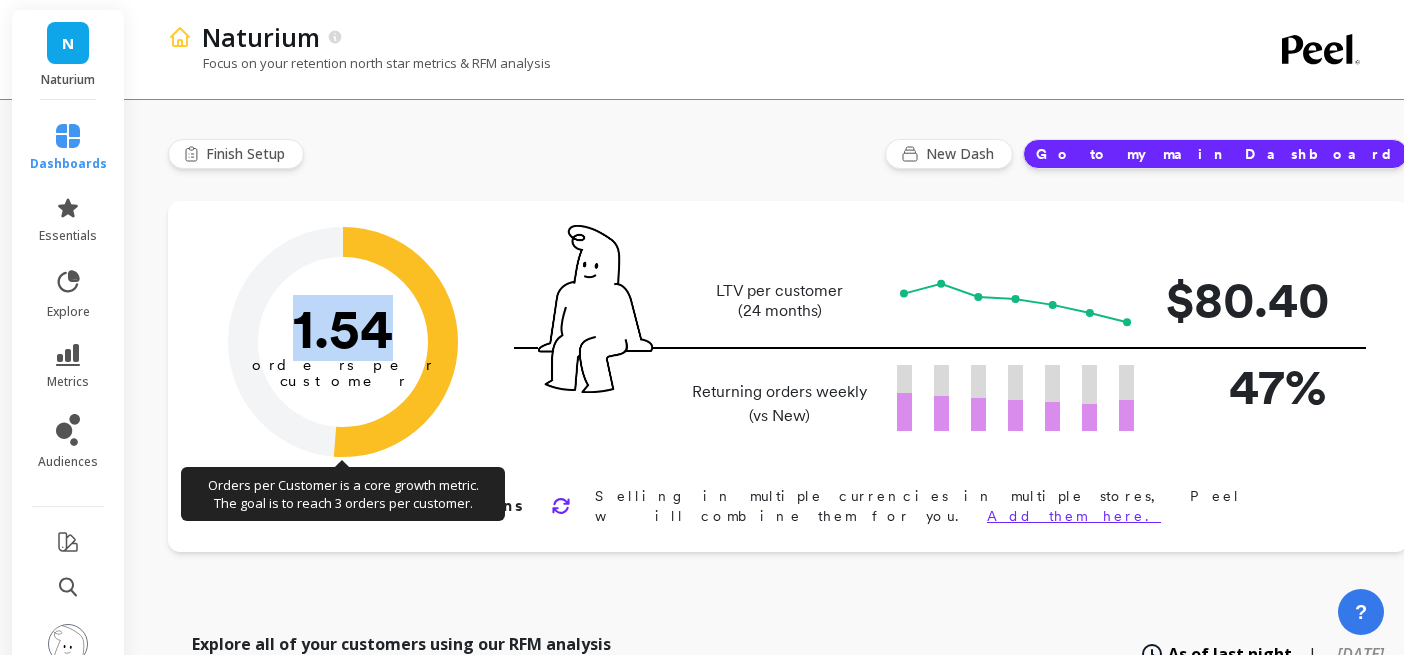click on "1.54" 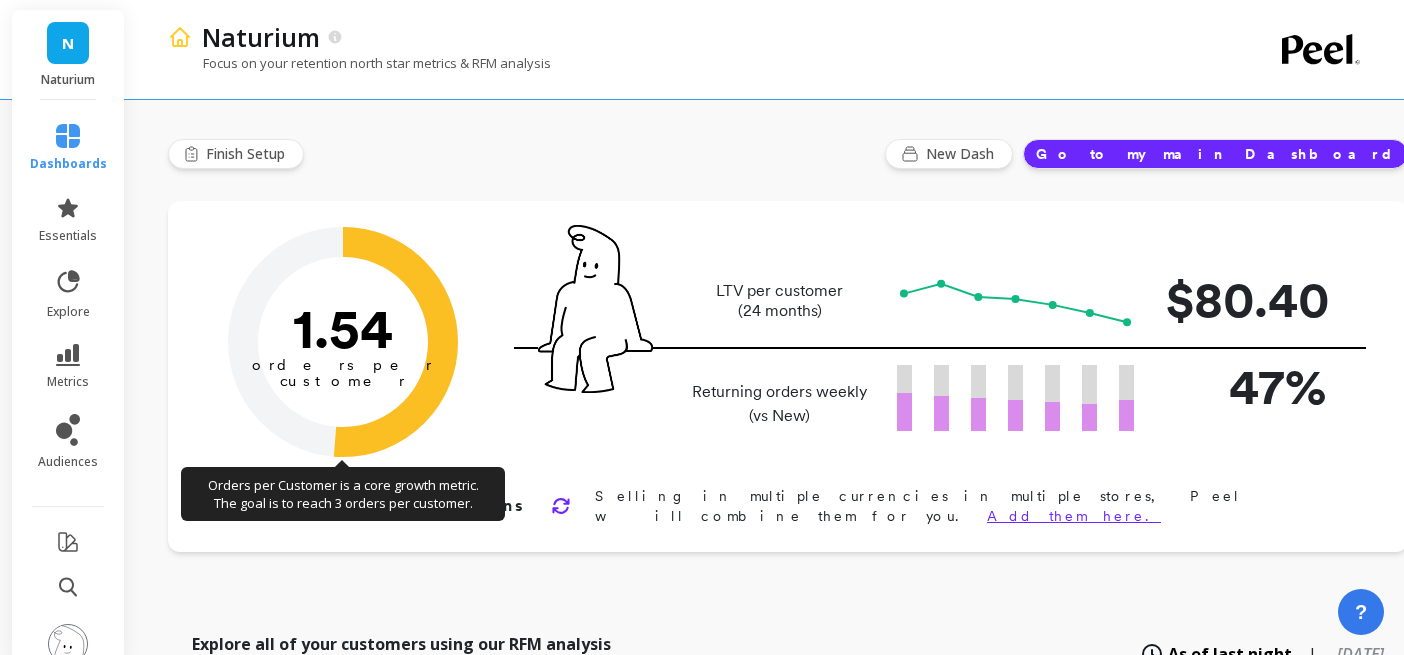 click on "Finish Setup New Dash Go to my main Dashboard Orders per Customer is a core growth metric. The goal is to reach 3 orders per customer. 1.54 orders per customer LTV per customer   (24 months) $80.40 Returning orders weekly (vs New) 47% Recommendations Selling in multiple currencies in multiple stores, Peel will combine them for you.   Add them here. Explore all of your customers using our RFM analysis As of last night | [DATE] RFM Segments RFM stands for  Recency ,  Frequency , and  Monetary value , each corresponding to some key customer trait: number of days since the last order, total number of orders and Lifetime Value. Customers are bucketed in 5 groups on each score to be placed on the map below and each associated with one of ten customer segments. 617,721 customers Frequency + Monetary (orders + revenue) 5 4 3 2 1 8 % 52,284 Champions 80  days since their last order 6.21  orders per customer $428.48  Average LTR per customer 14 % 84,124 Loyal Customers 414  days since their last order 4.07 12 % 6" at bounding box center (788, 1074) 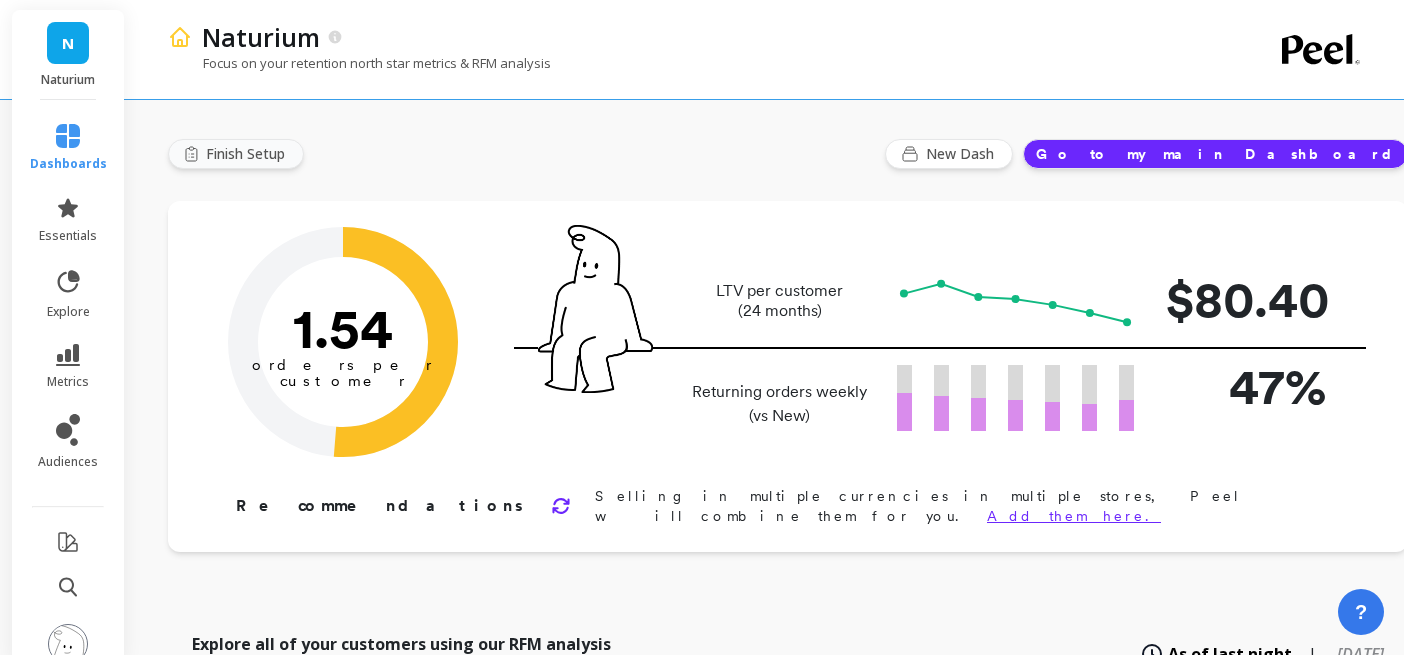 click on "Finish Setup" at bounding box center (248, 154) 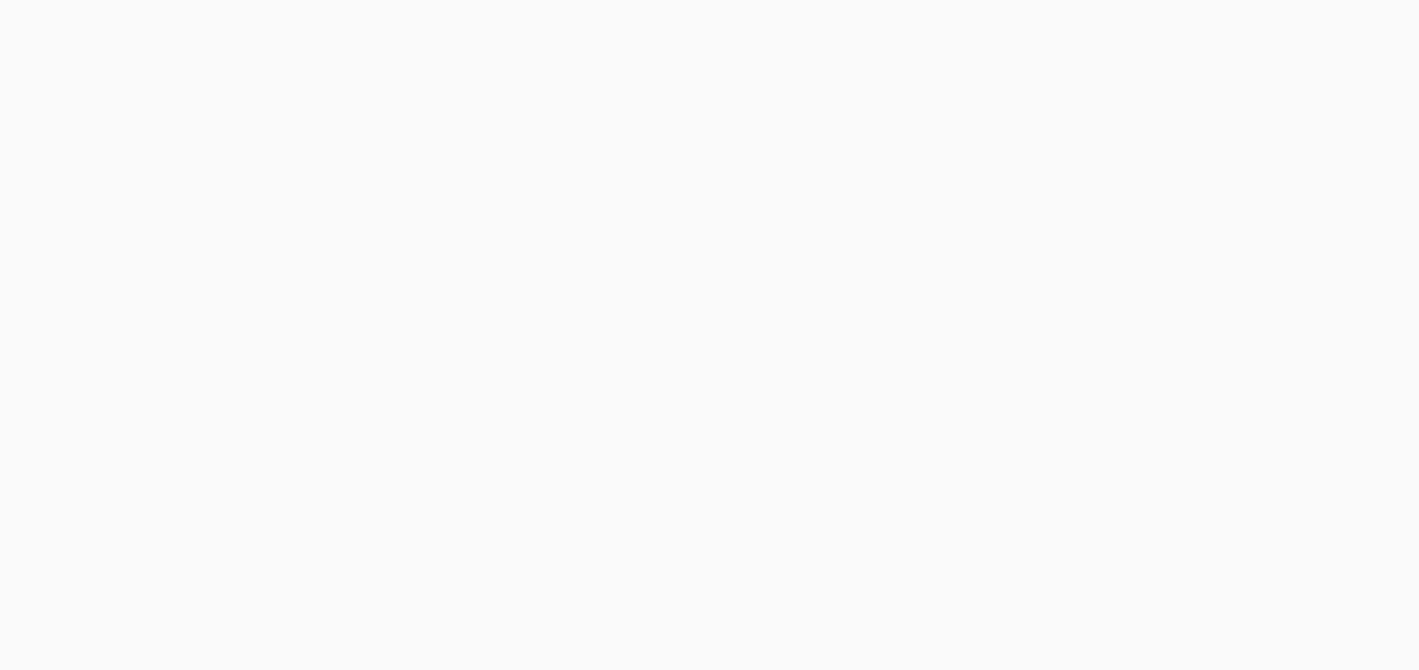 scroll, scrollTop: 0, scrollLeft: 0, axis: both 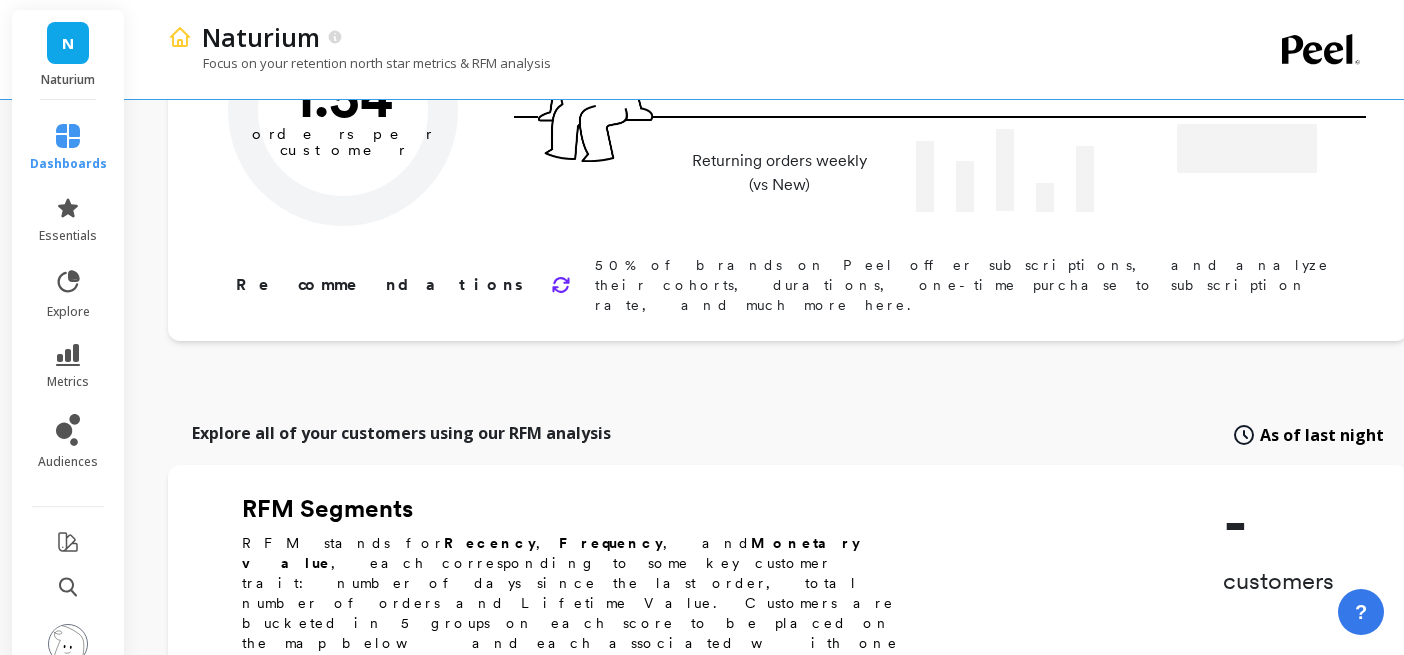 type on "Champions" 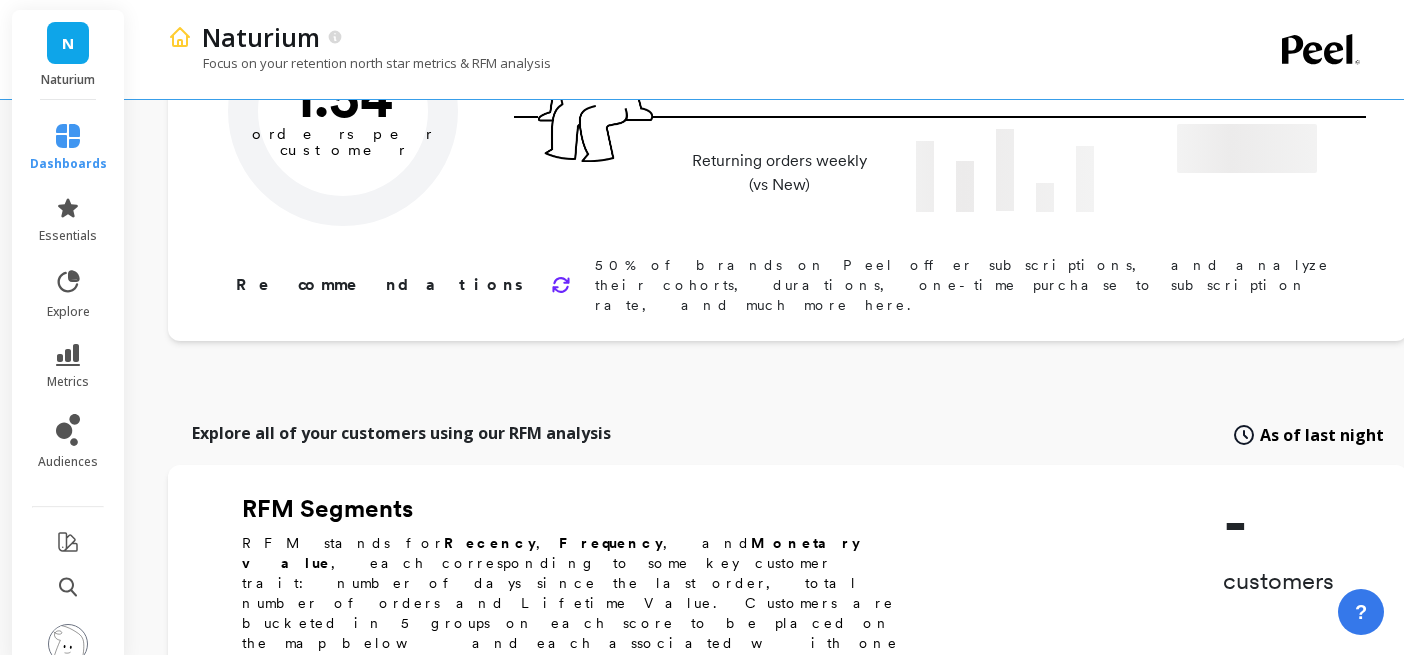 type on "52284" 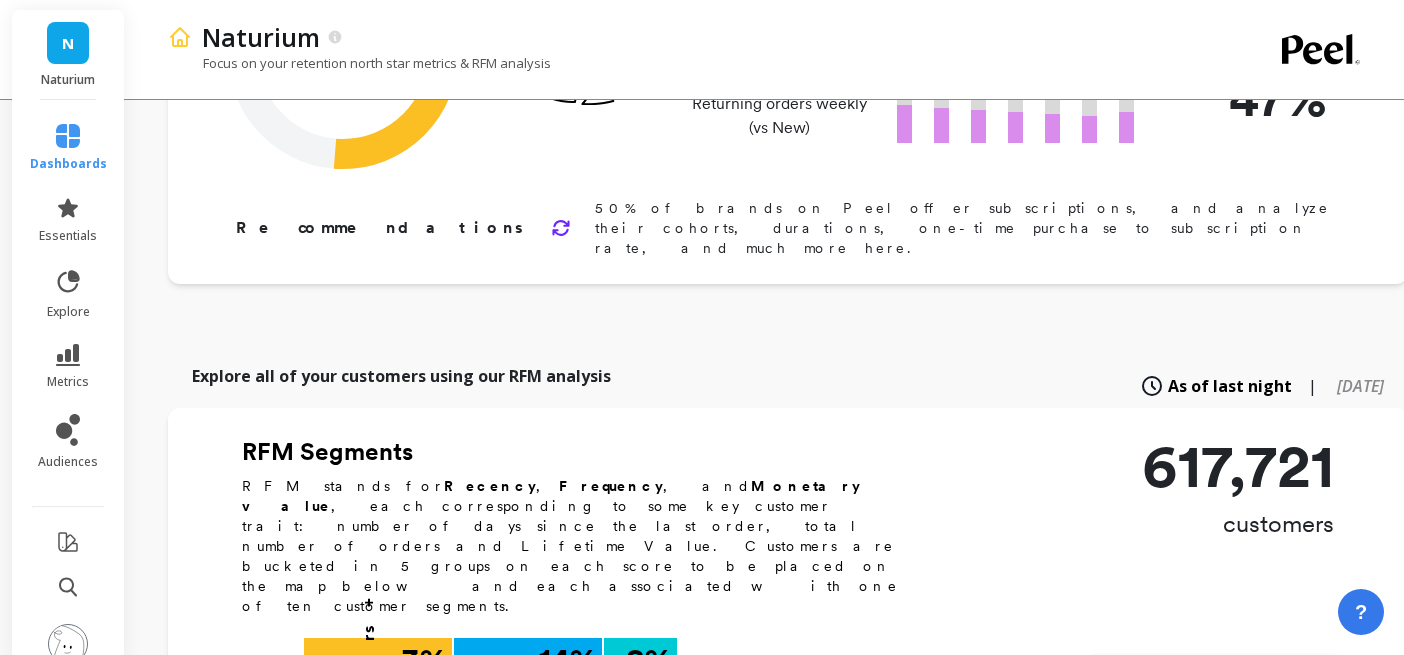 scroll, scrollTop: 0, scrollLeft: 0, axis: both 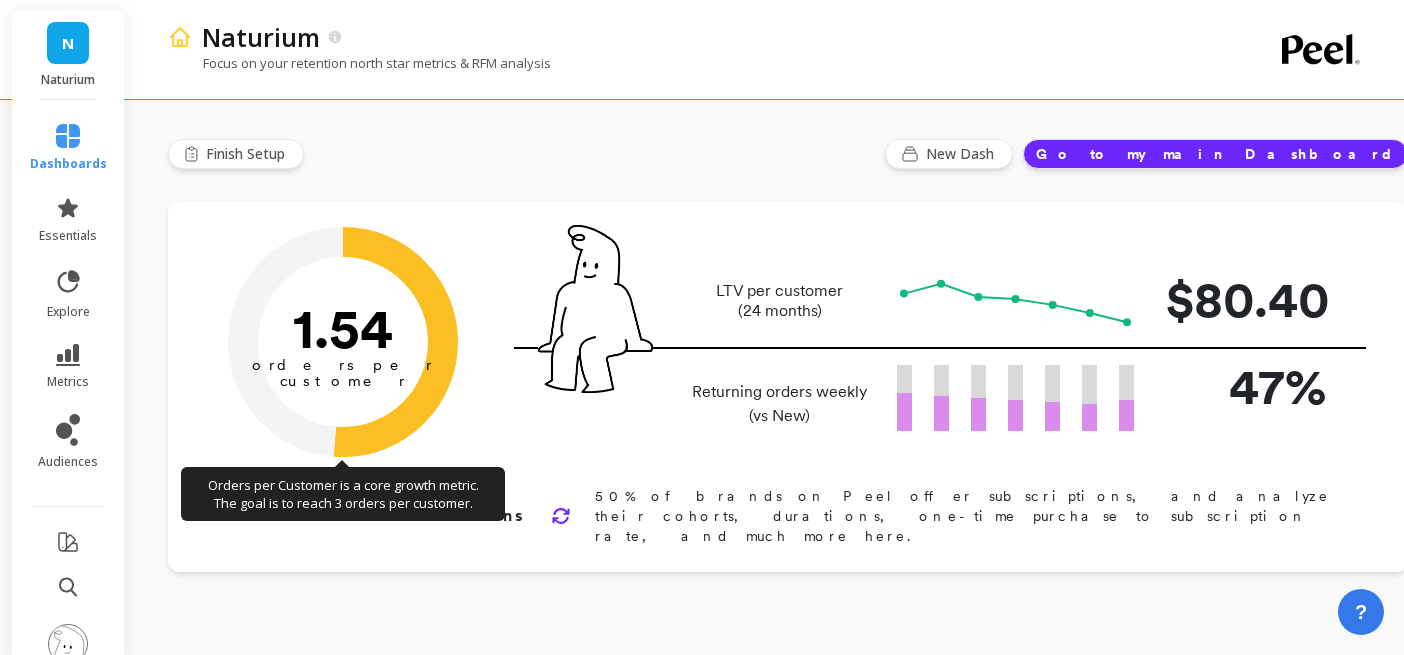 click on "1.54" 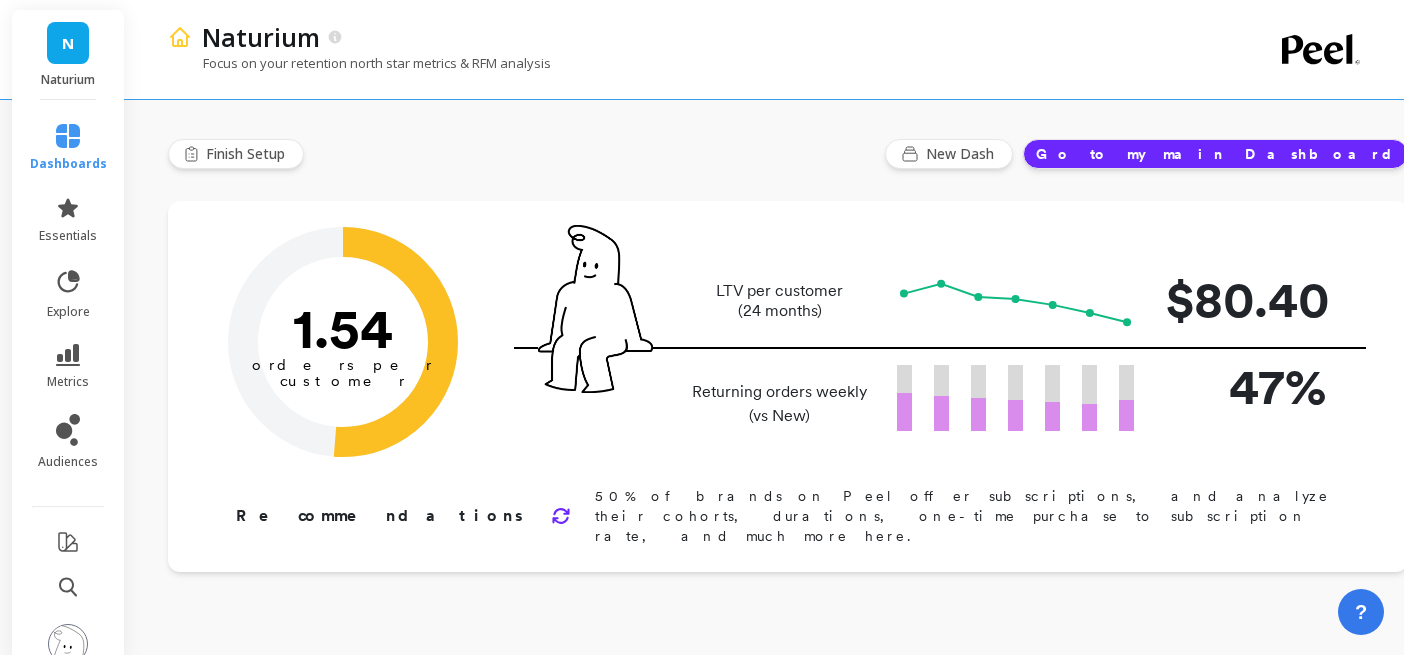 click on "Go to my main Dashboard" at bounding box center [1215, 154] 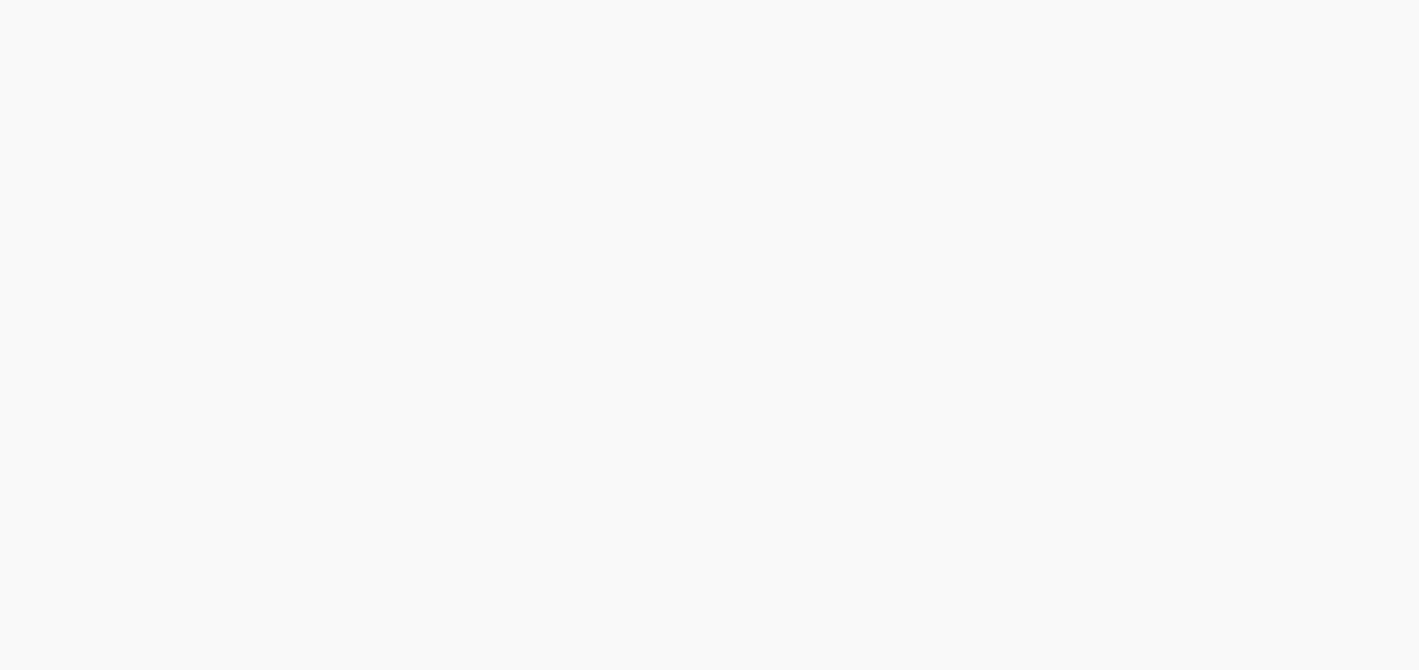 scroll, scrollTop: 0, scrollLeft: 0, axis: both 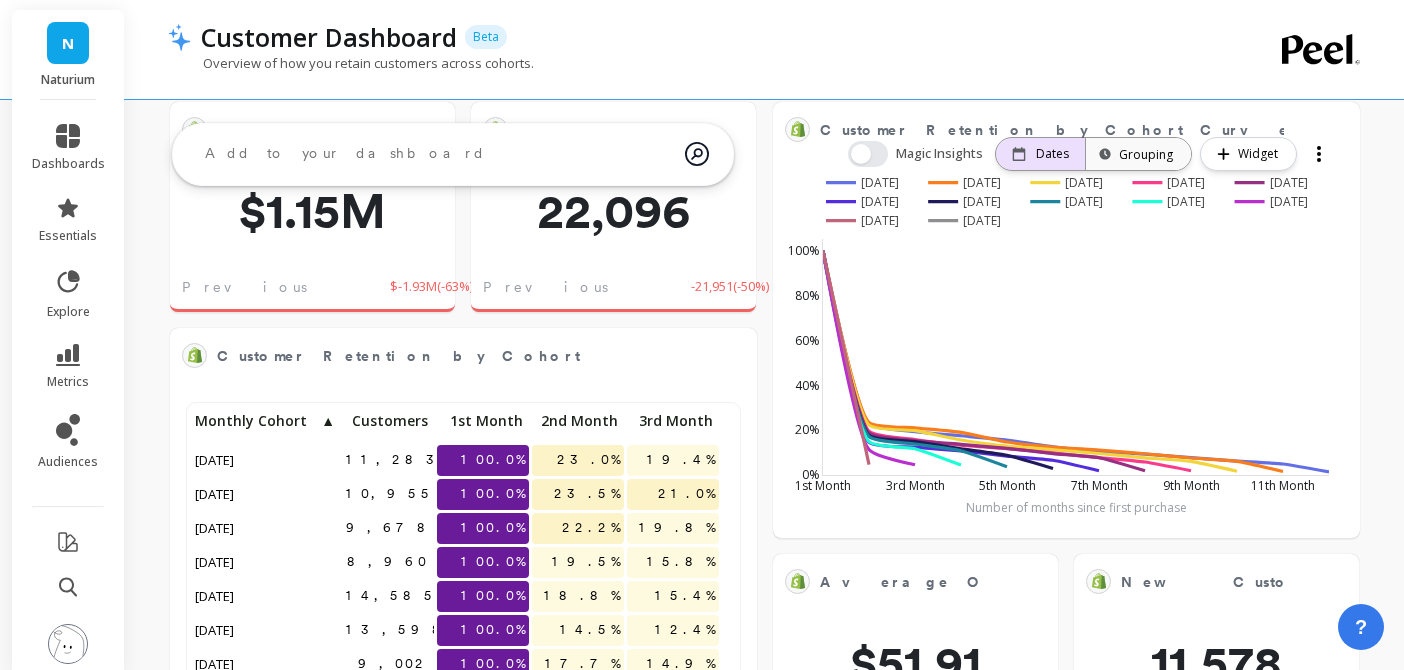 click on "Dates" at bounding box center (1052, 154) 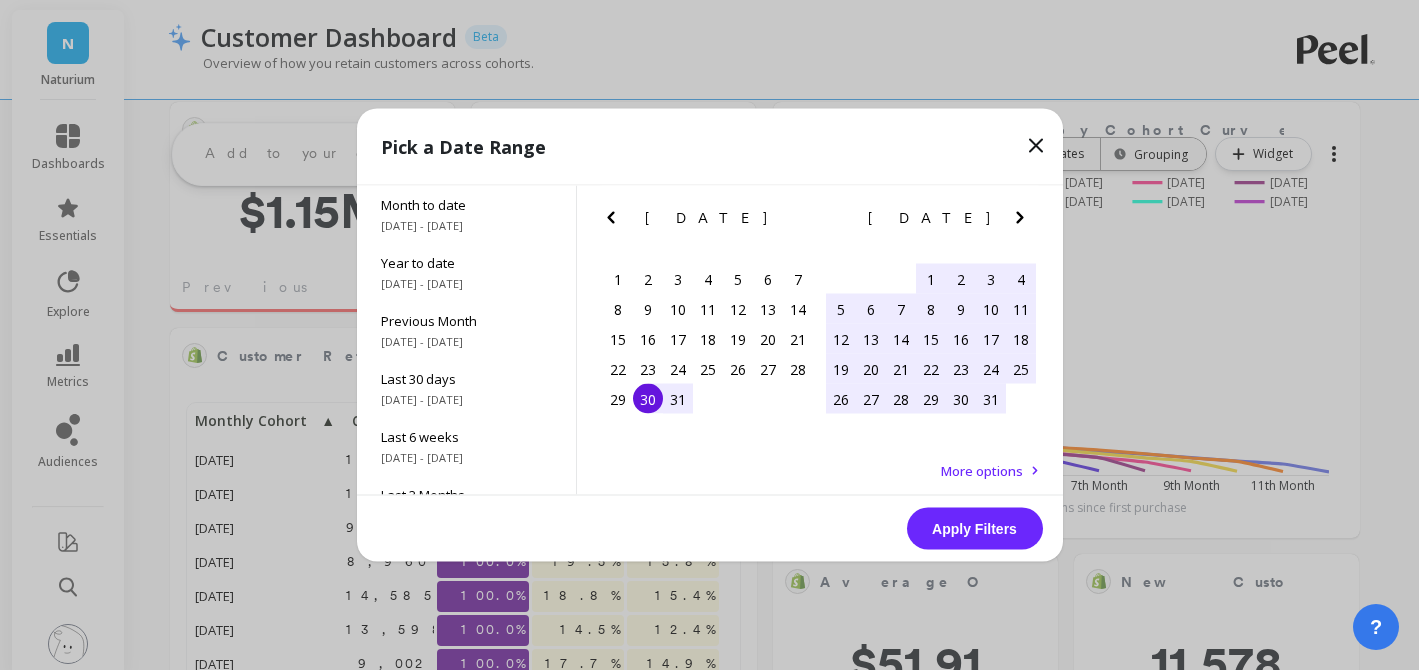 click 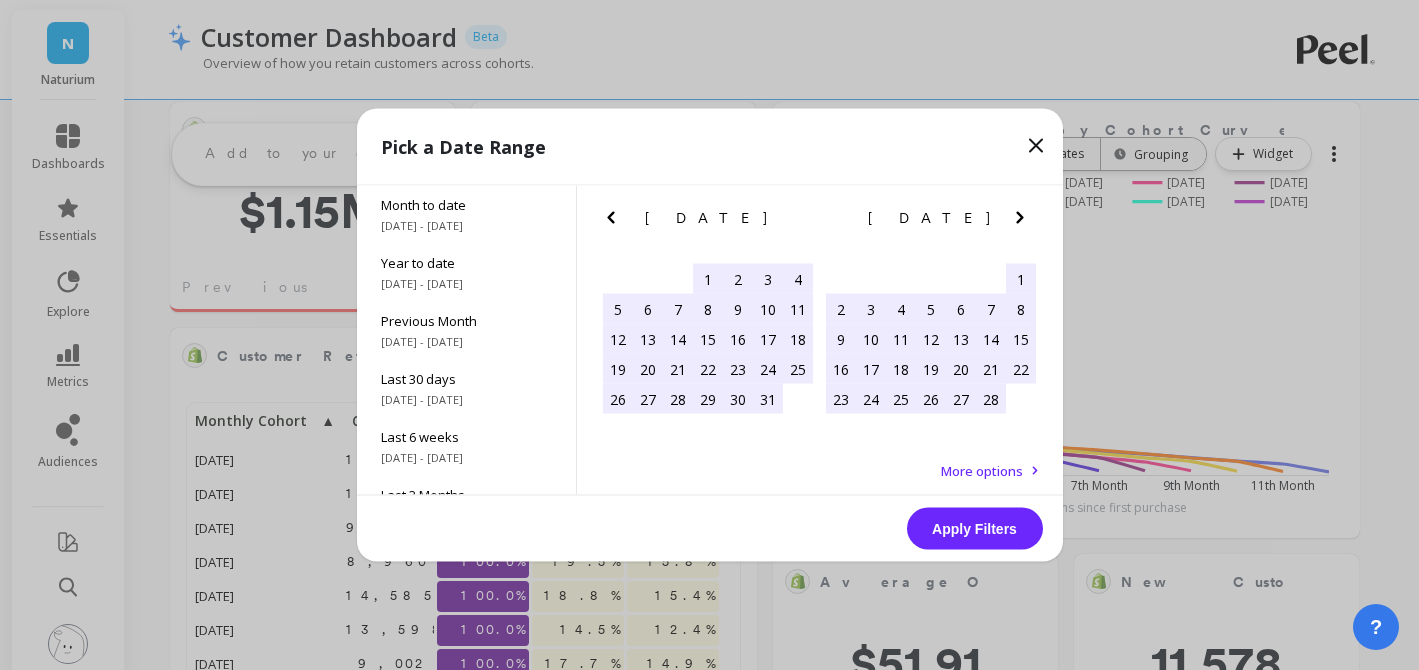 click 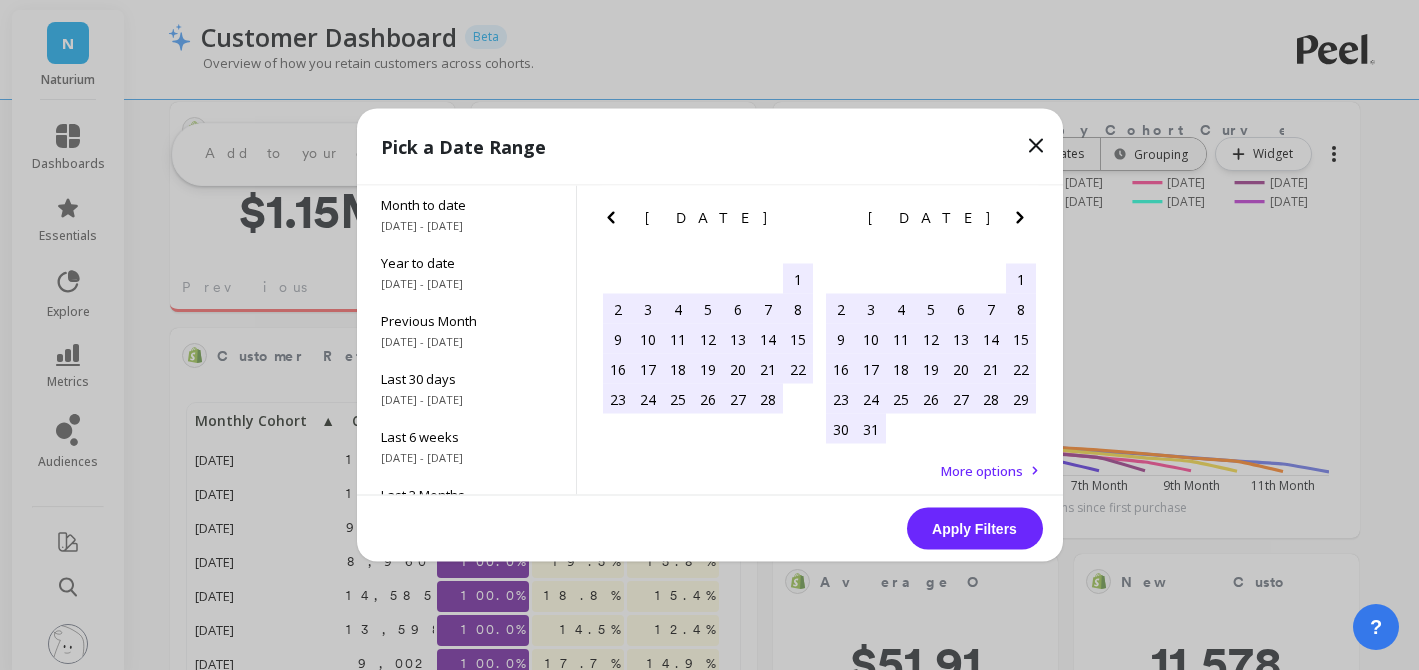 click 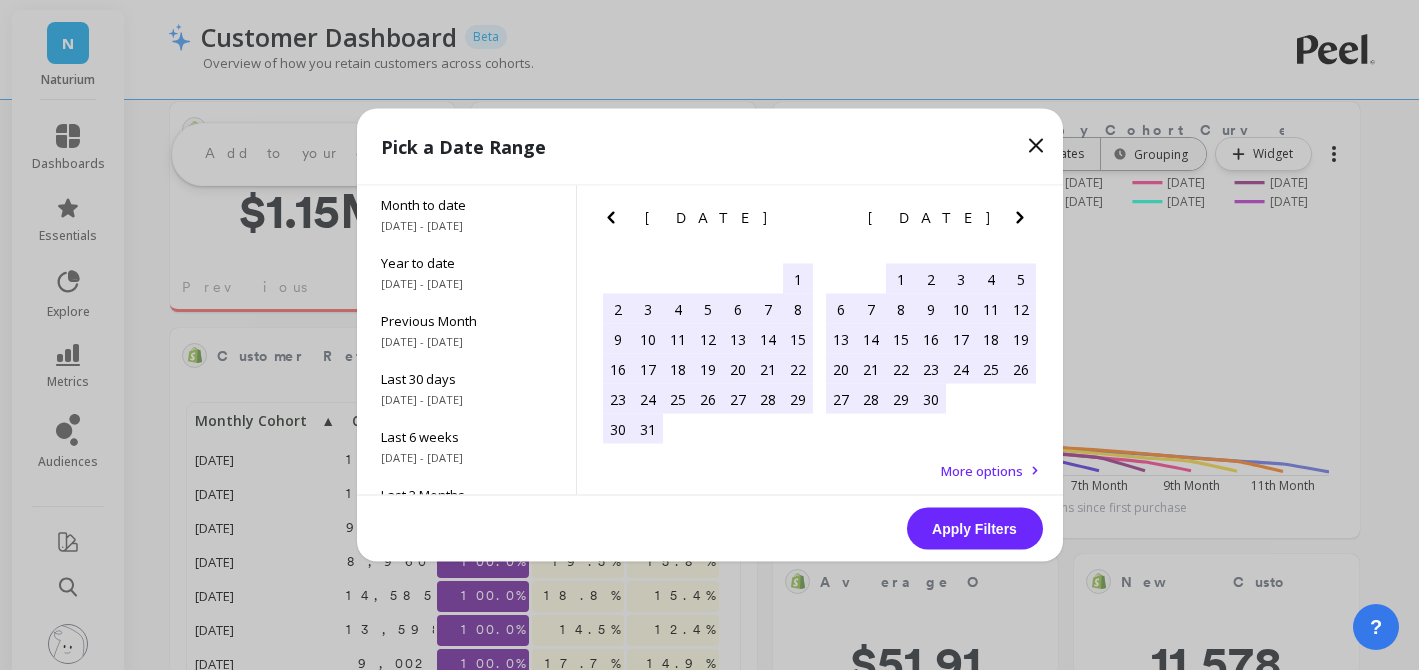 click on "1" at bounding box center [901, 279] 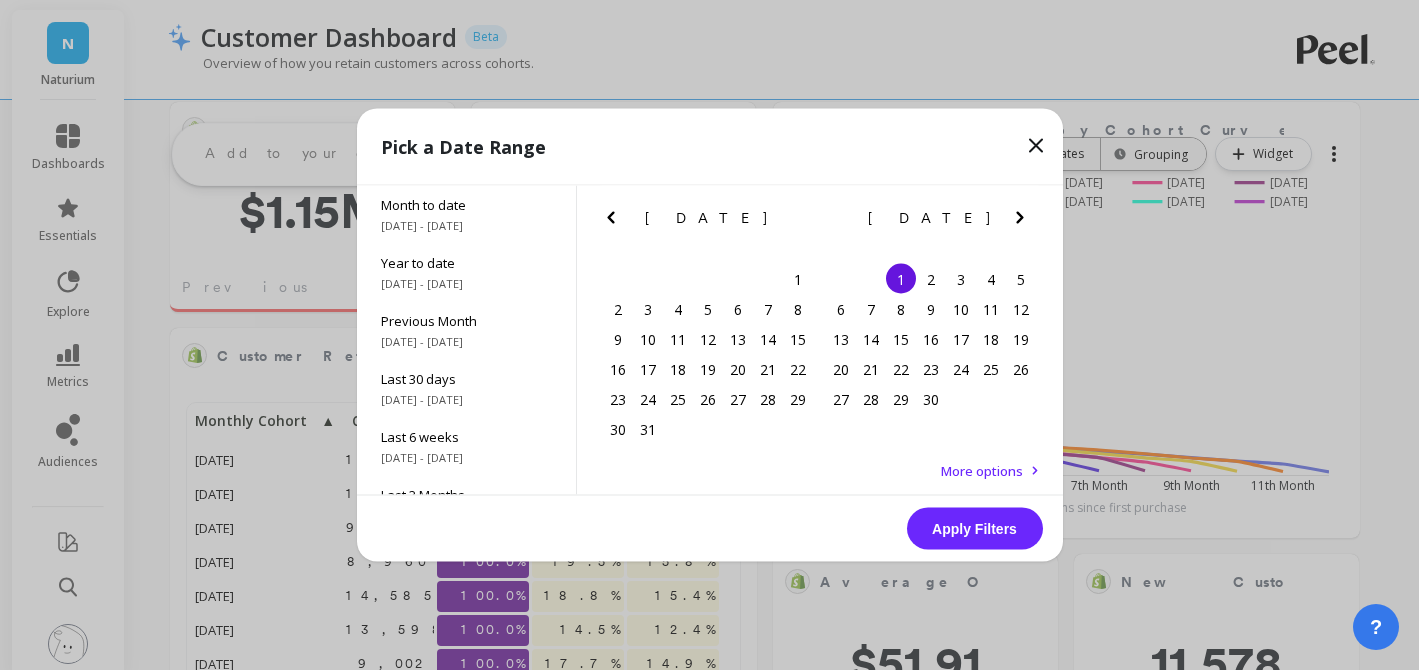 click 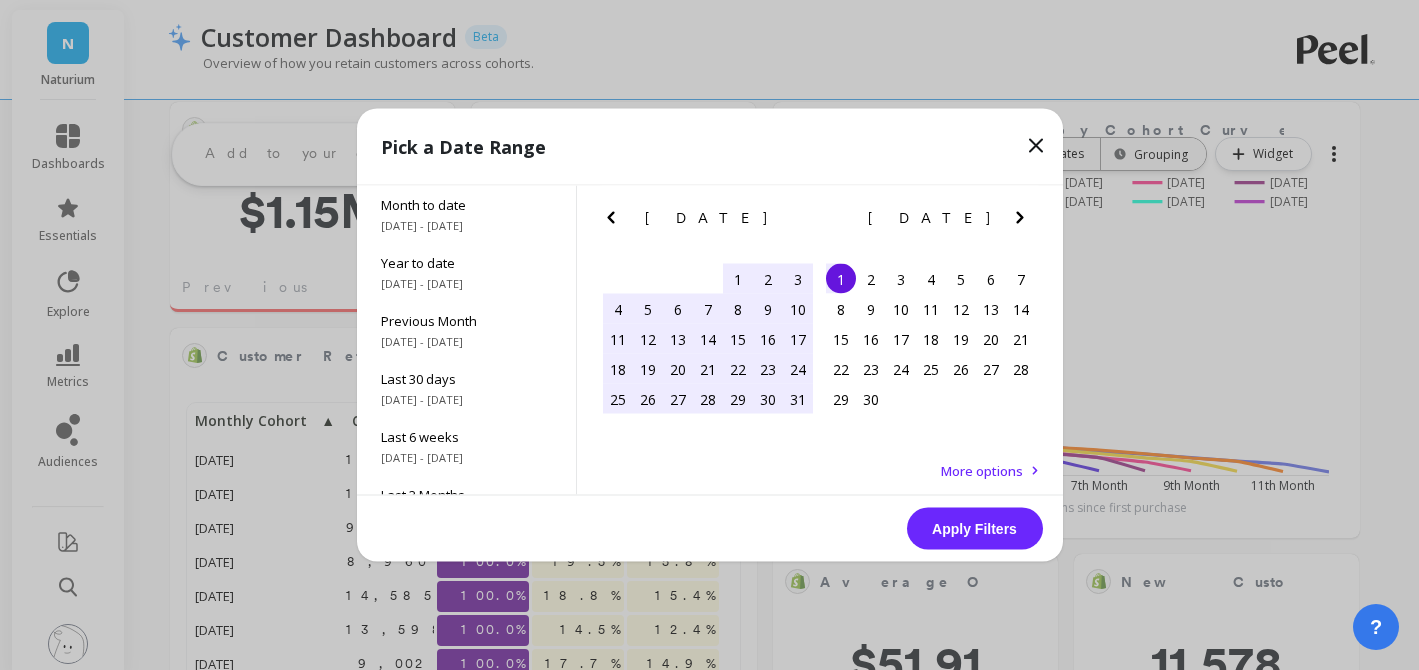 click 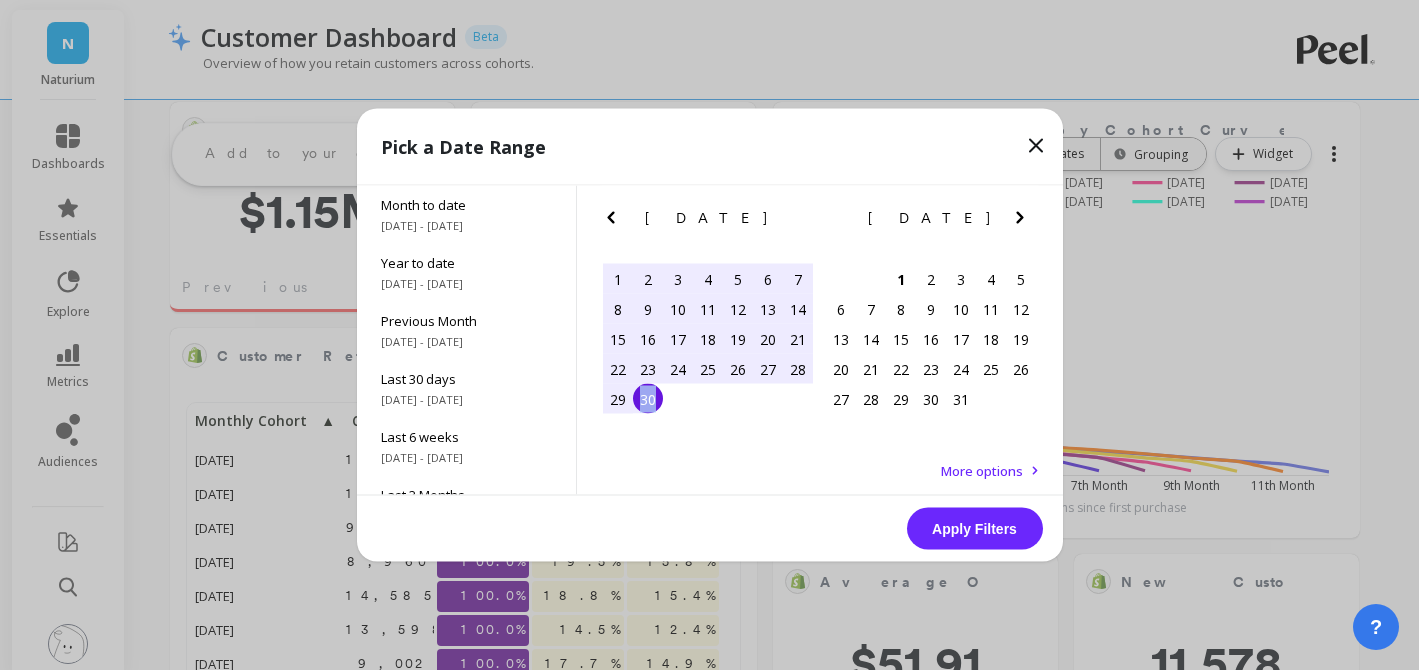 click on "30" at bounding box center (648, 399) 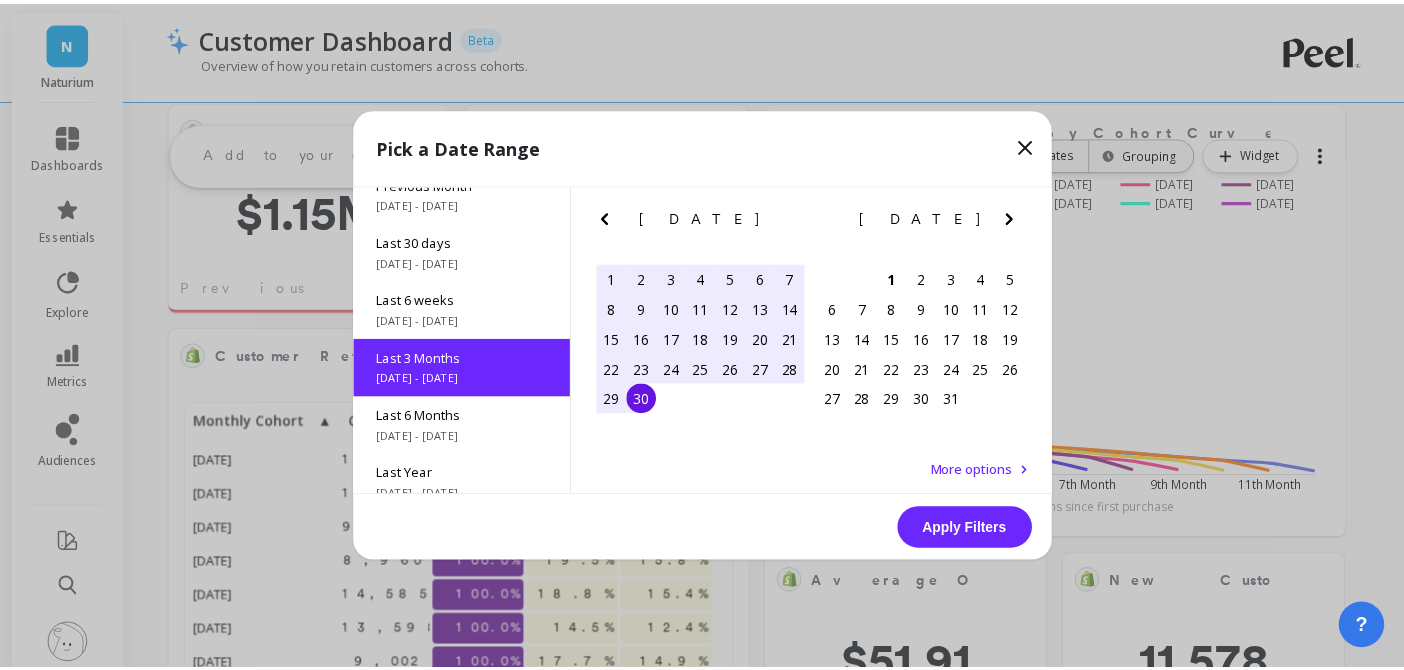 scroll, scrollTop: 164, scrollLeft: 0, axis: vertical 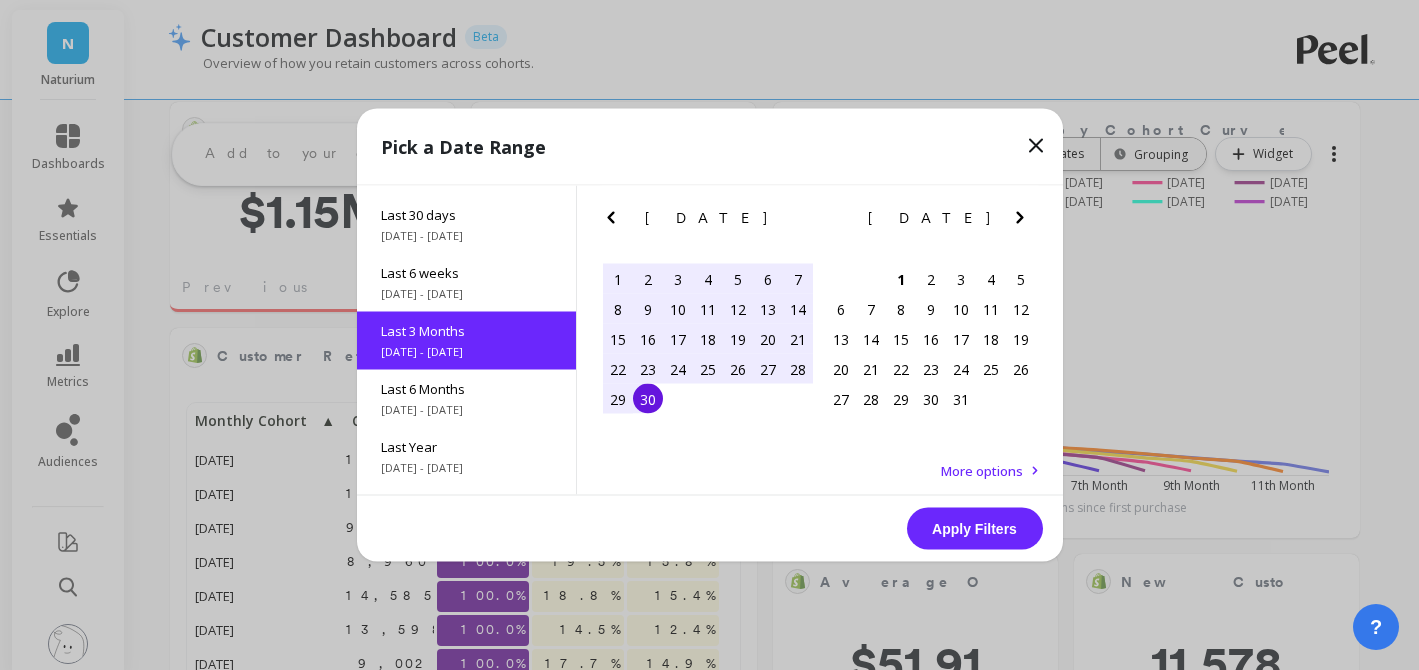 click on "Apply Filters" at bounding box center [975, 529] 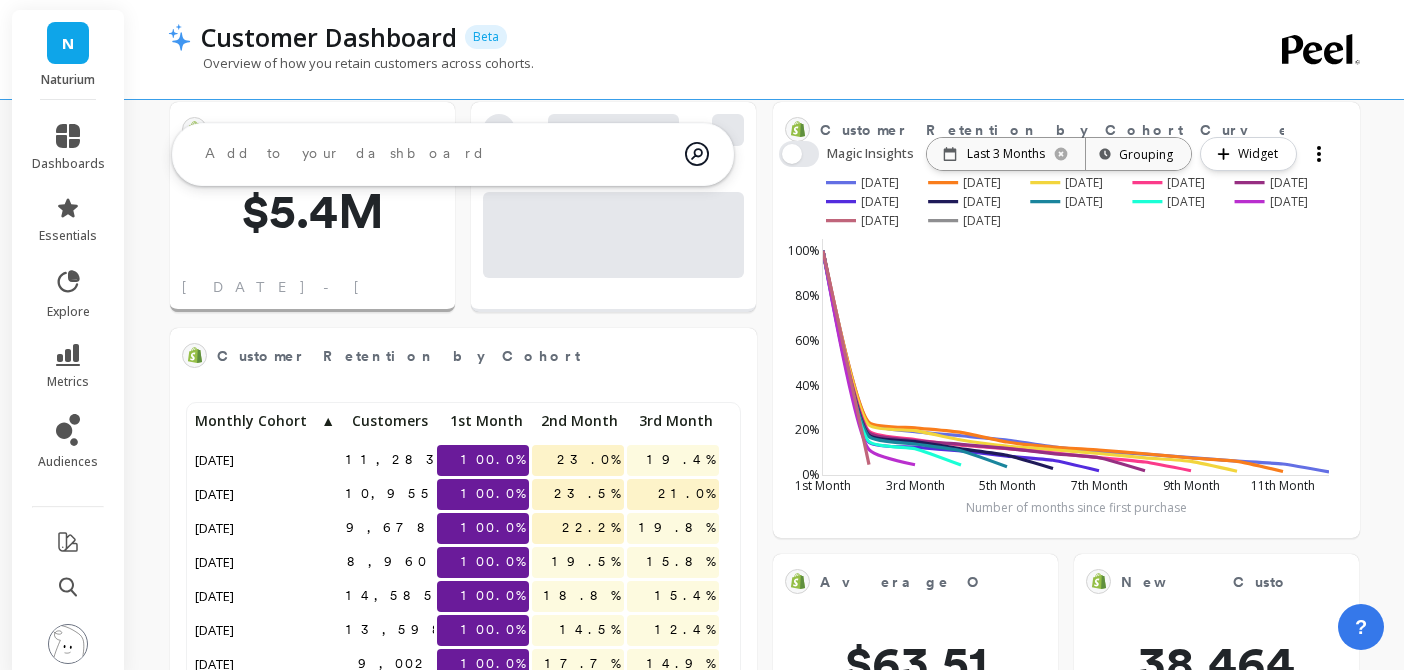 scroll, scrollTop: 16, scrollLeft: 16, axis: both 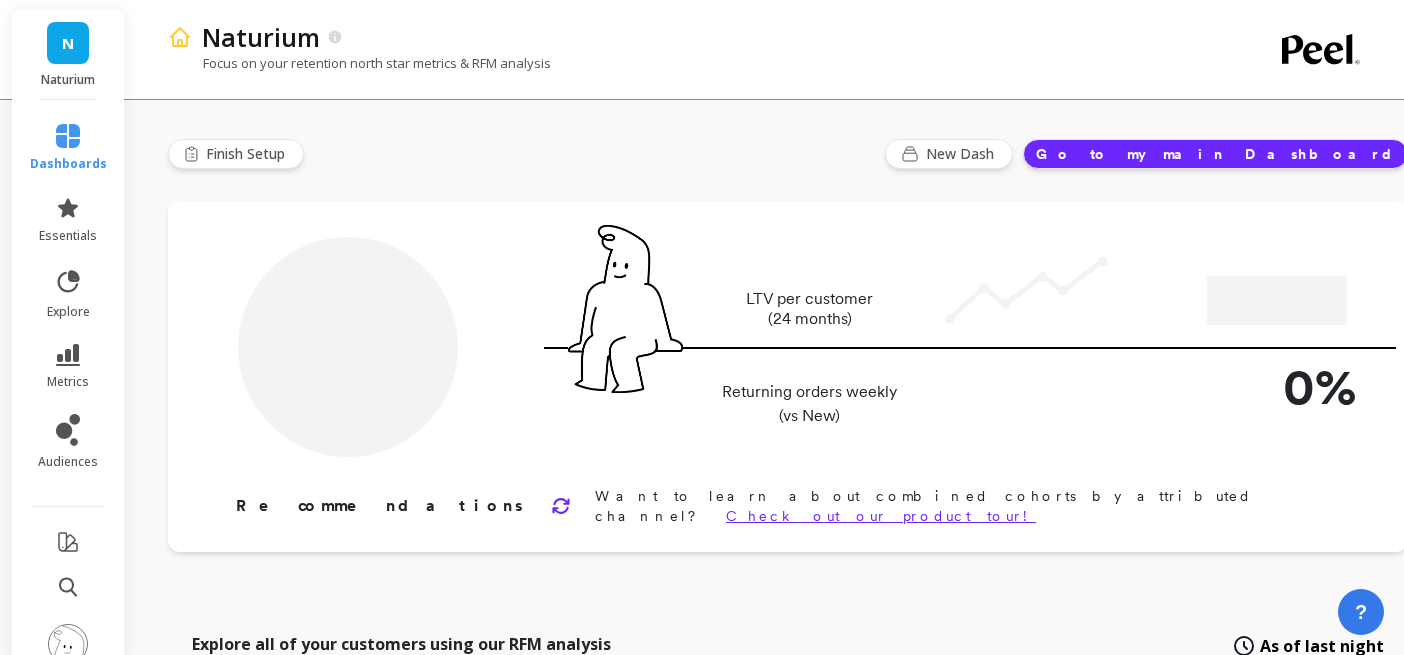 type on "Champions" 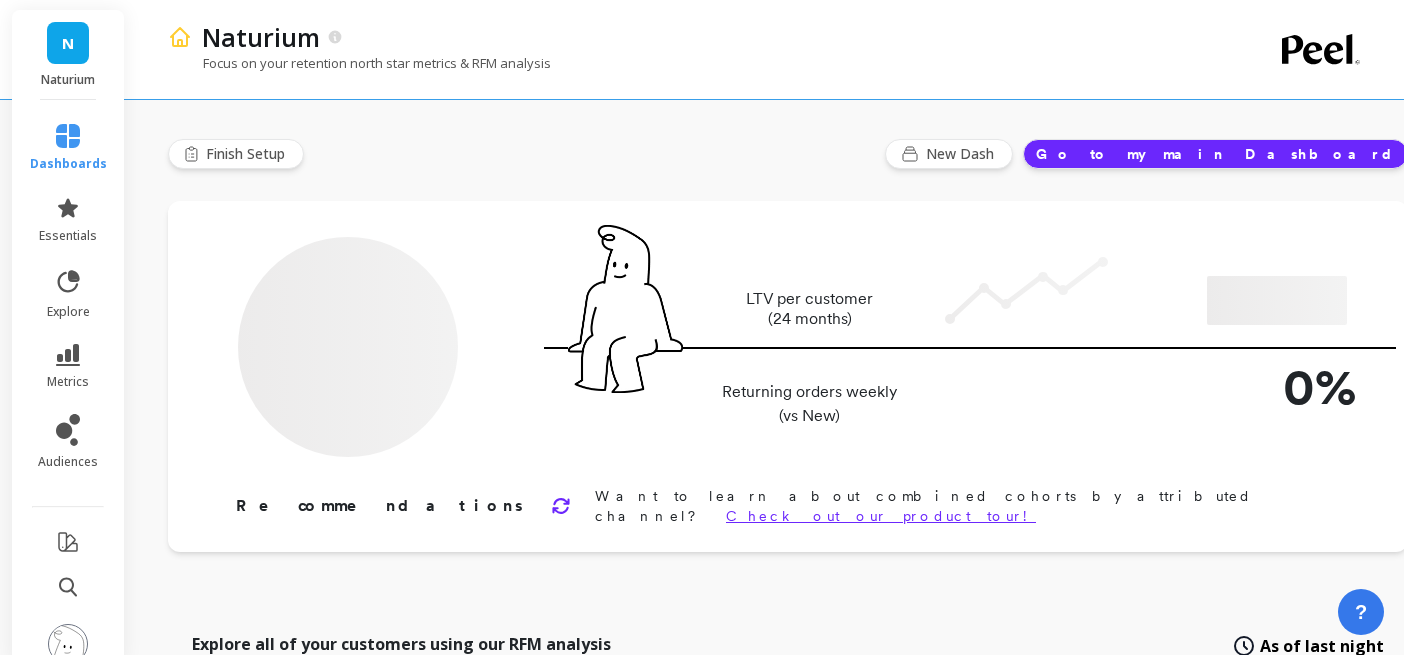 type on "52284" 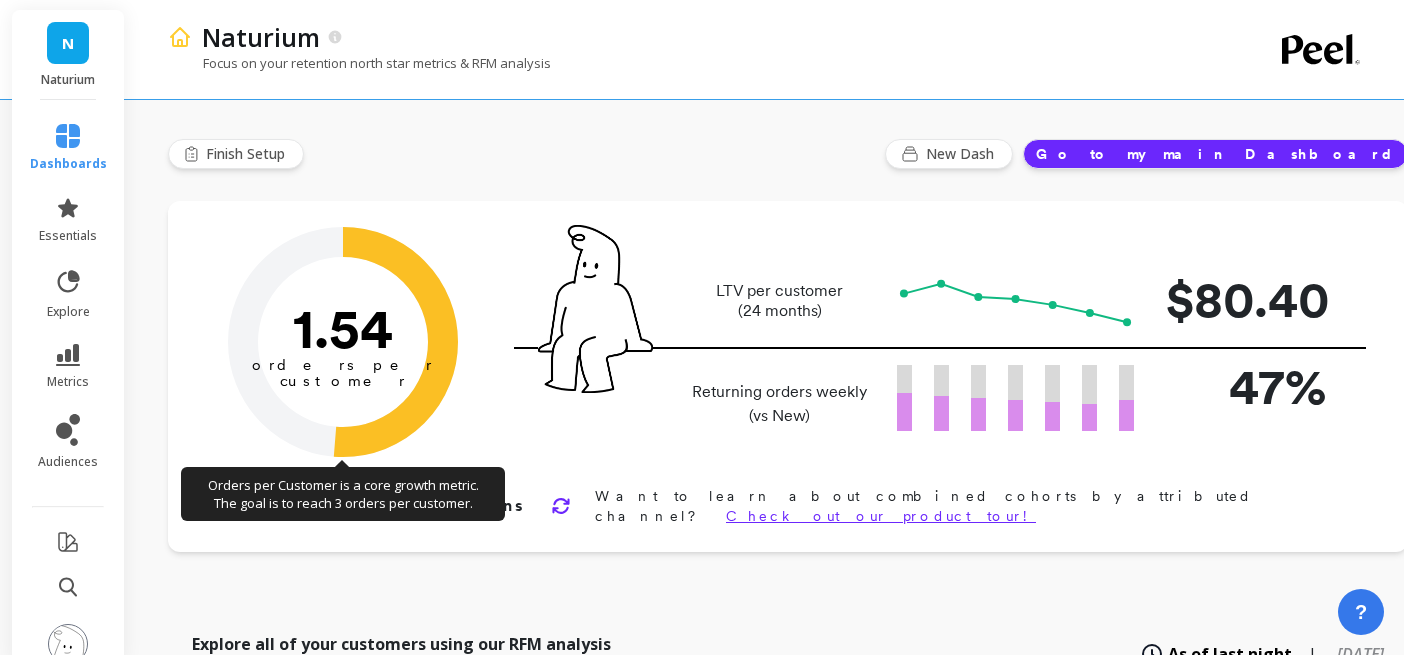 click on "orders per" 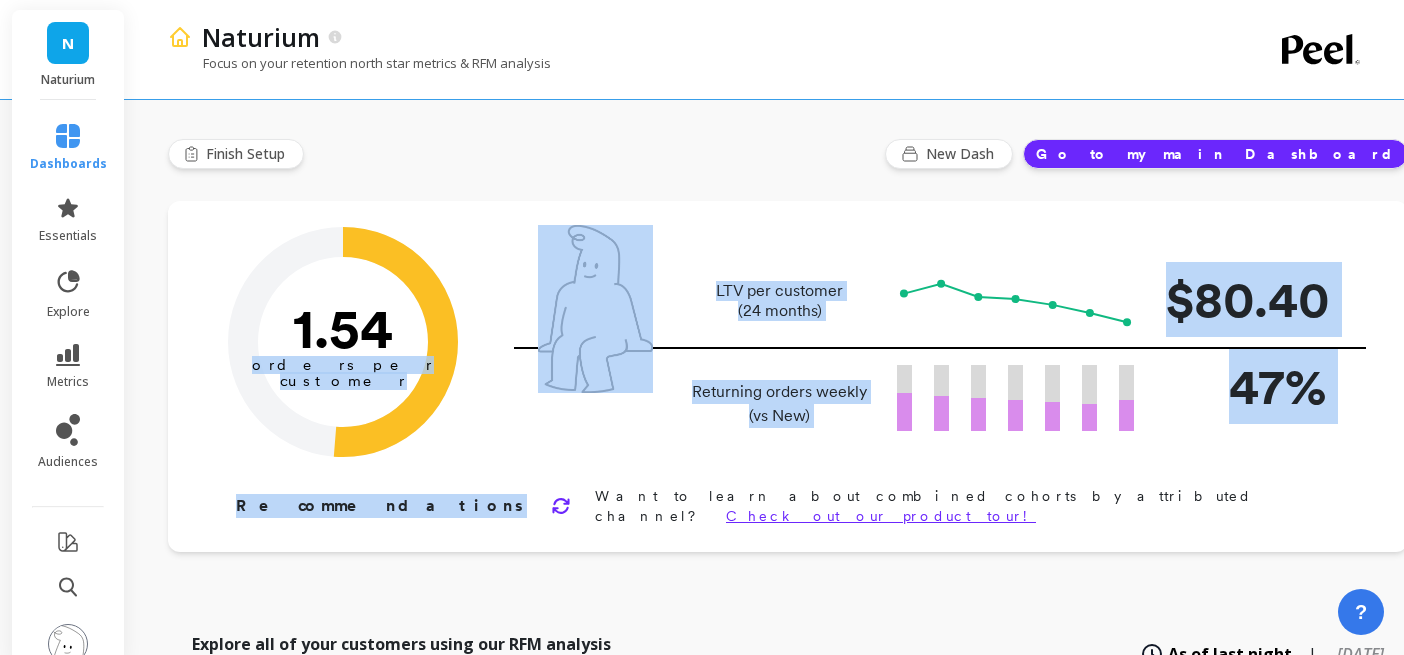 drag, startPoint x: 410, startPoint y: 498, endPoint x: 460, endPoint y: 340, distance: 165.72266 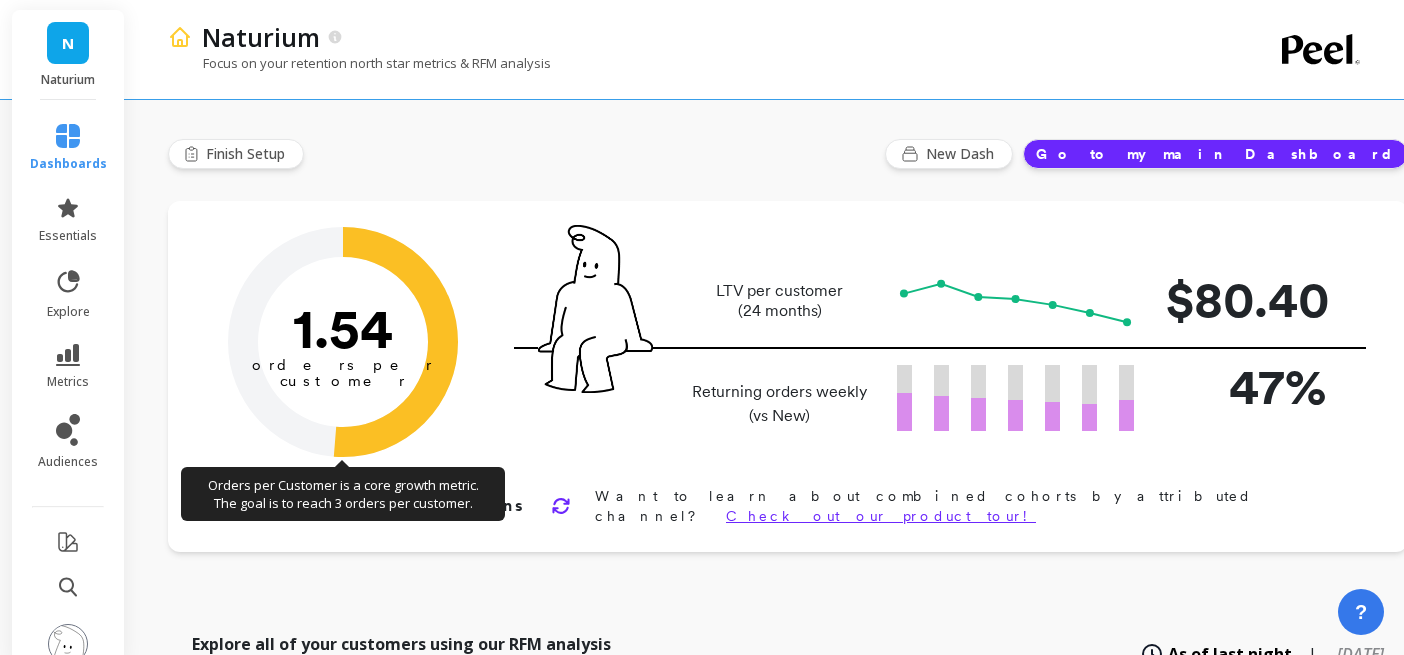 click on "1.54" 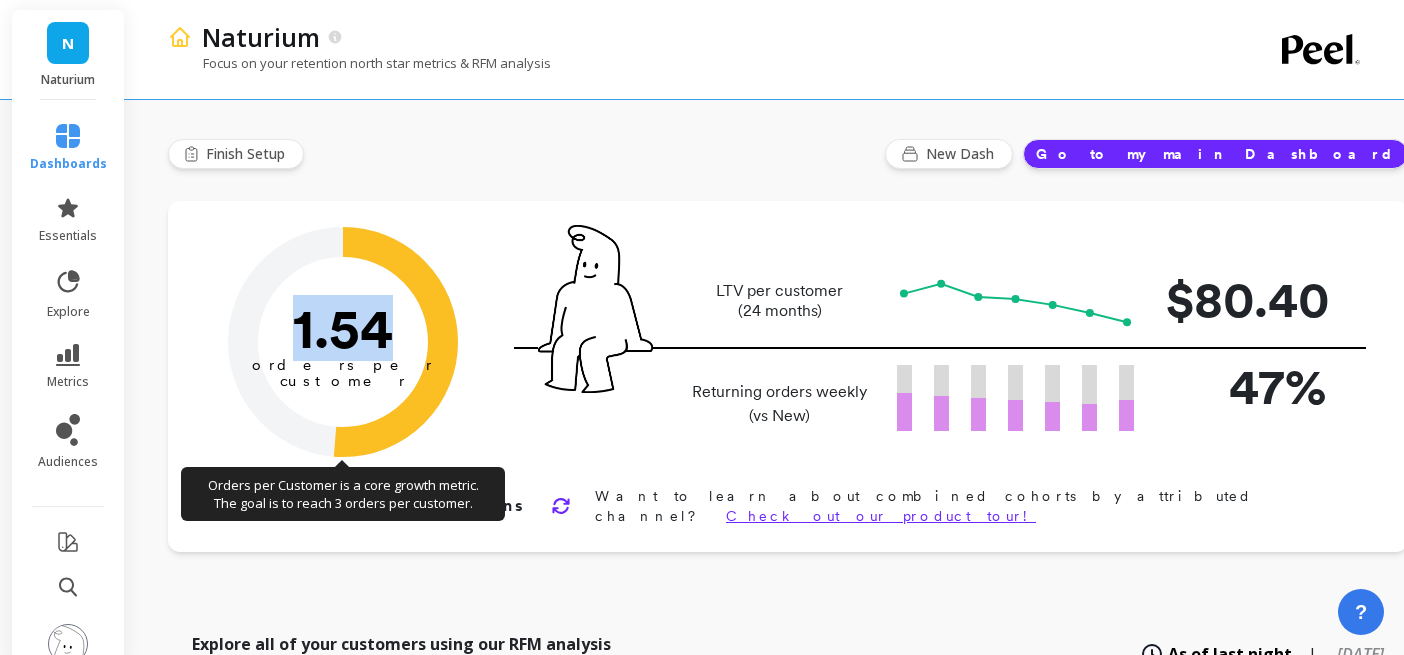click on "1.54" 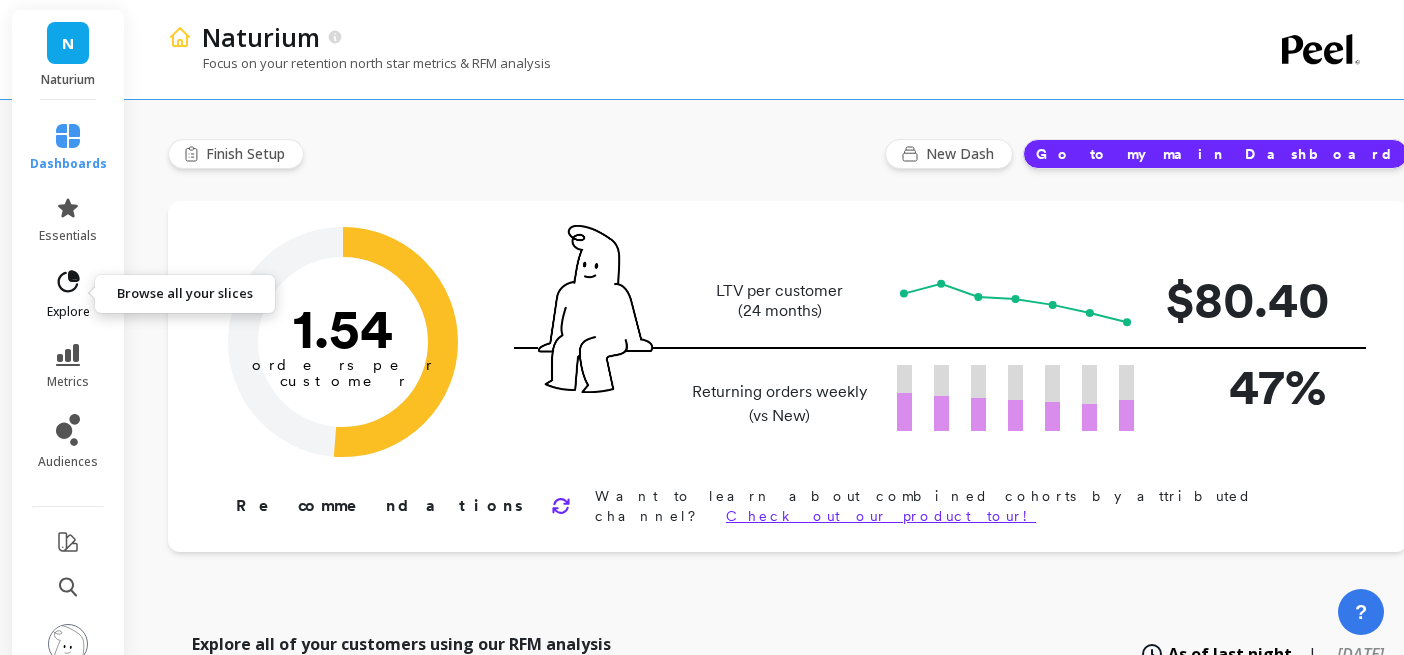 click on "explore" at bounding box center (68, 312) 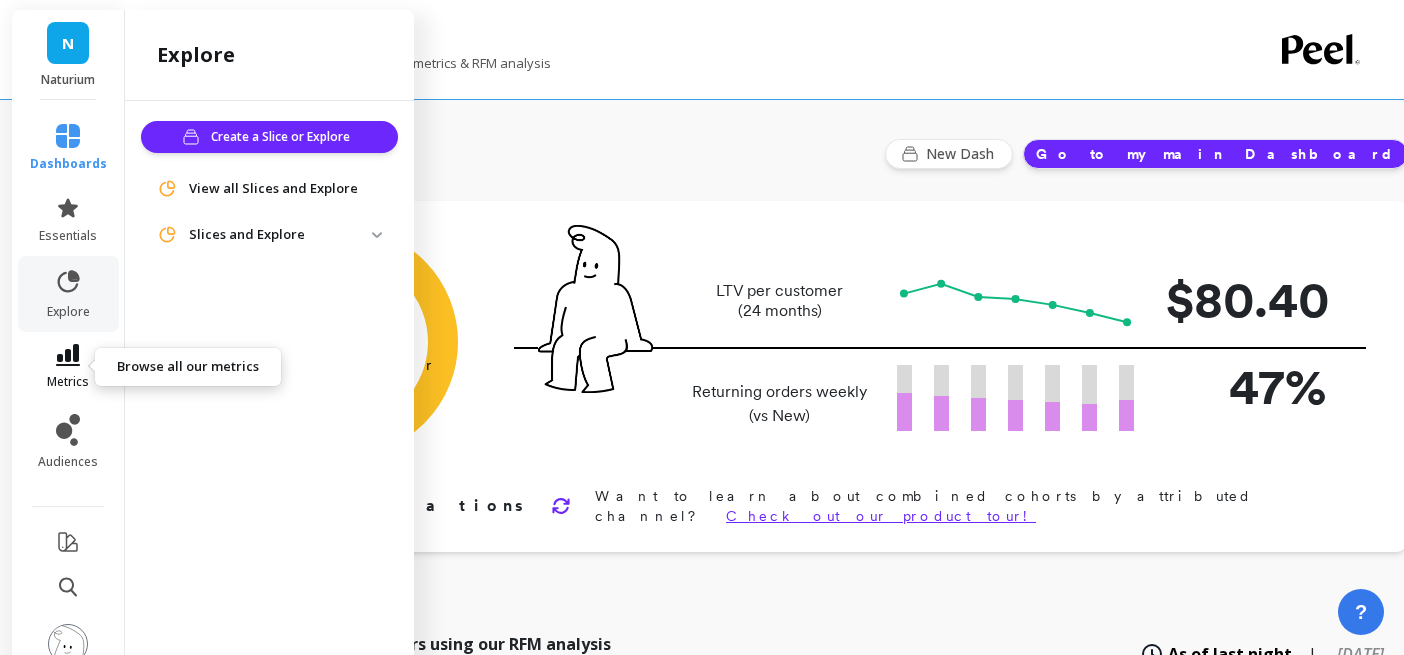 click on "metrics" at bounding box center (68, 382) 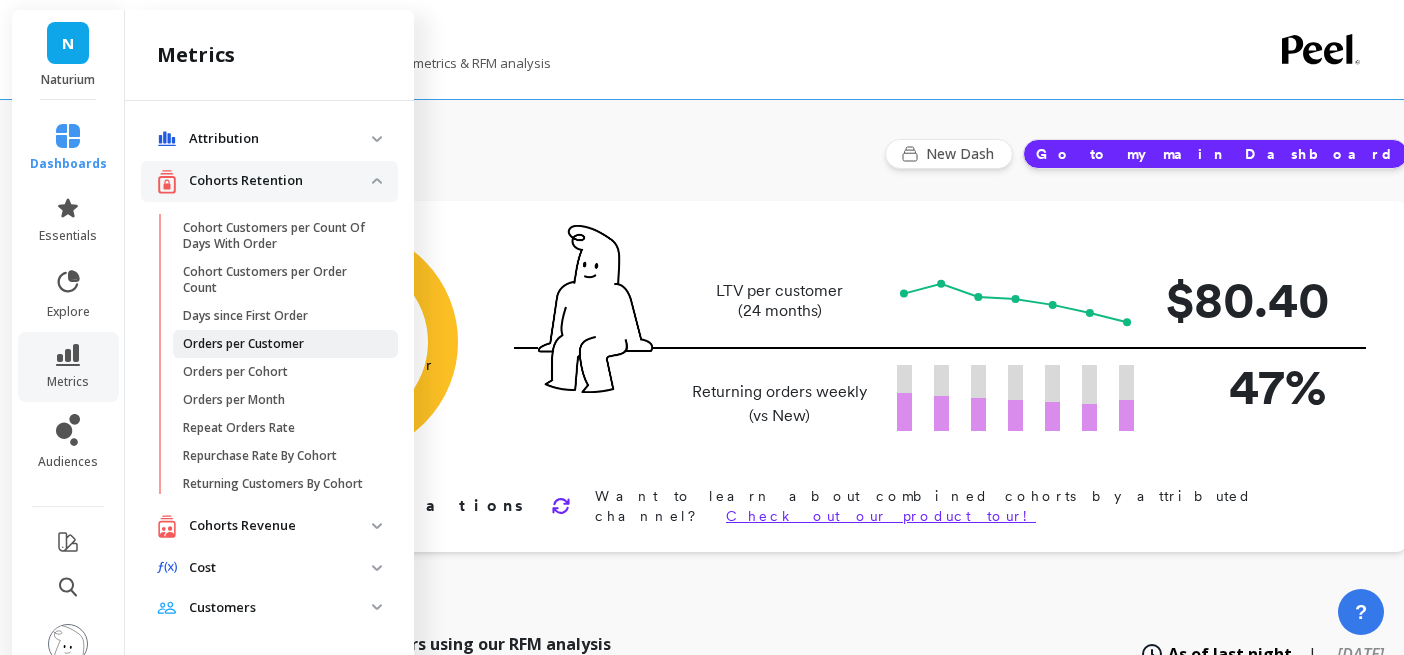 click on "Orders per Customer" at bounding box center (243, 344) 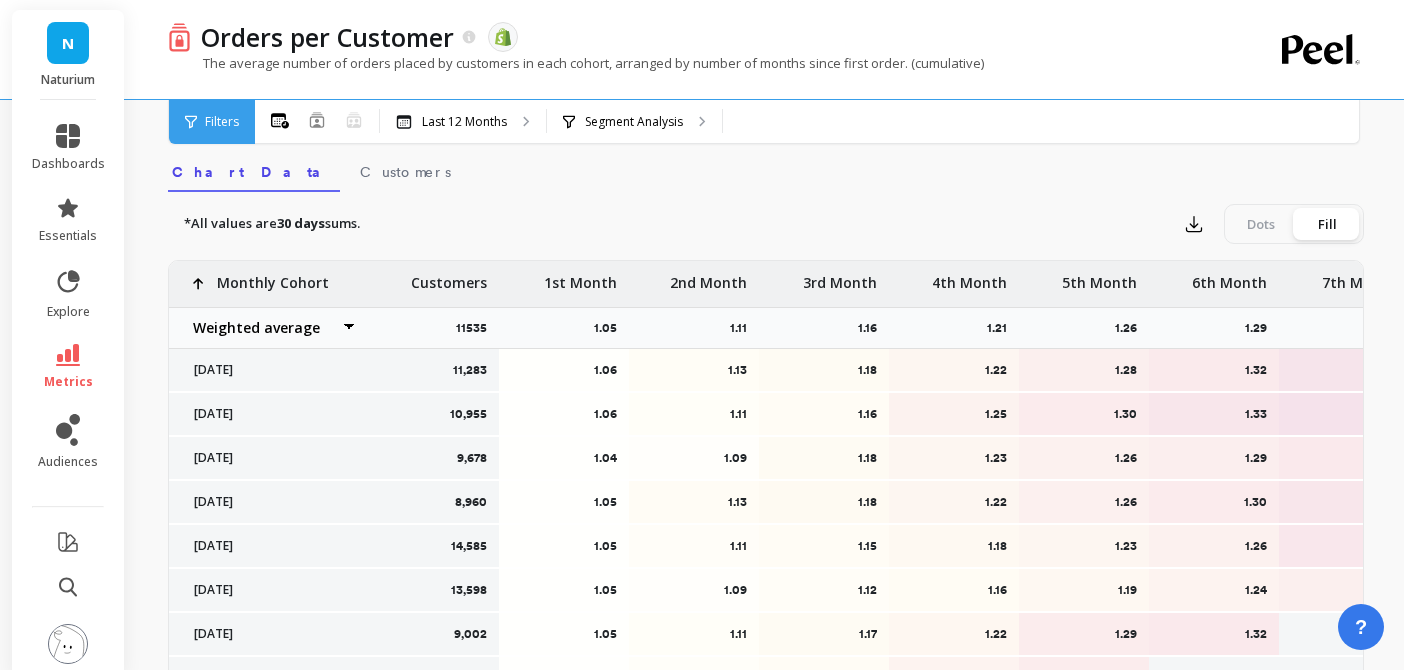 scroll, scrollTop: 655, scrollLeft: 0, axis: vertical 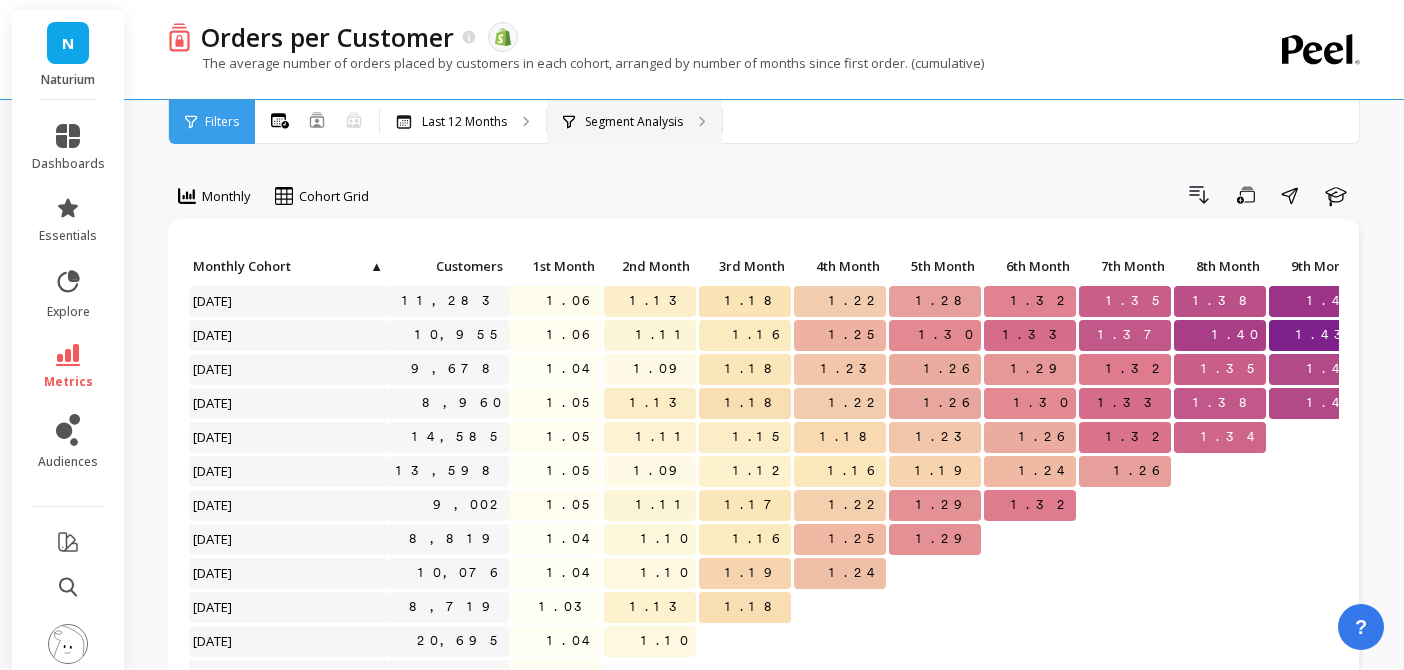 click on "Segment Analysis" at bounding box center (634, 122) 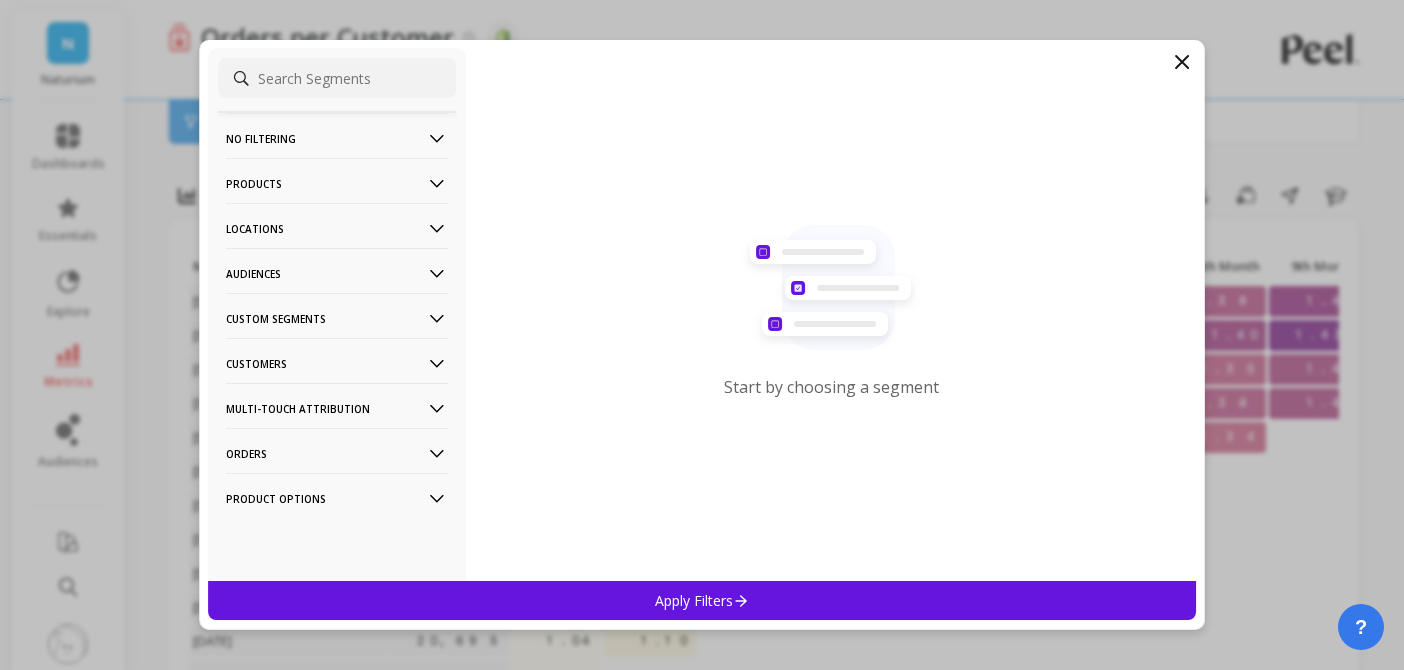 click 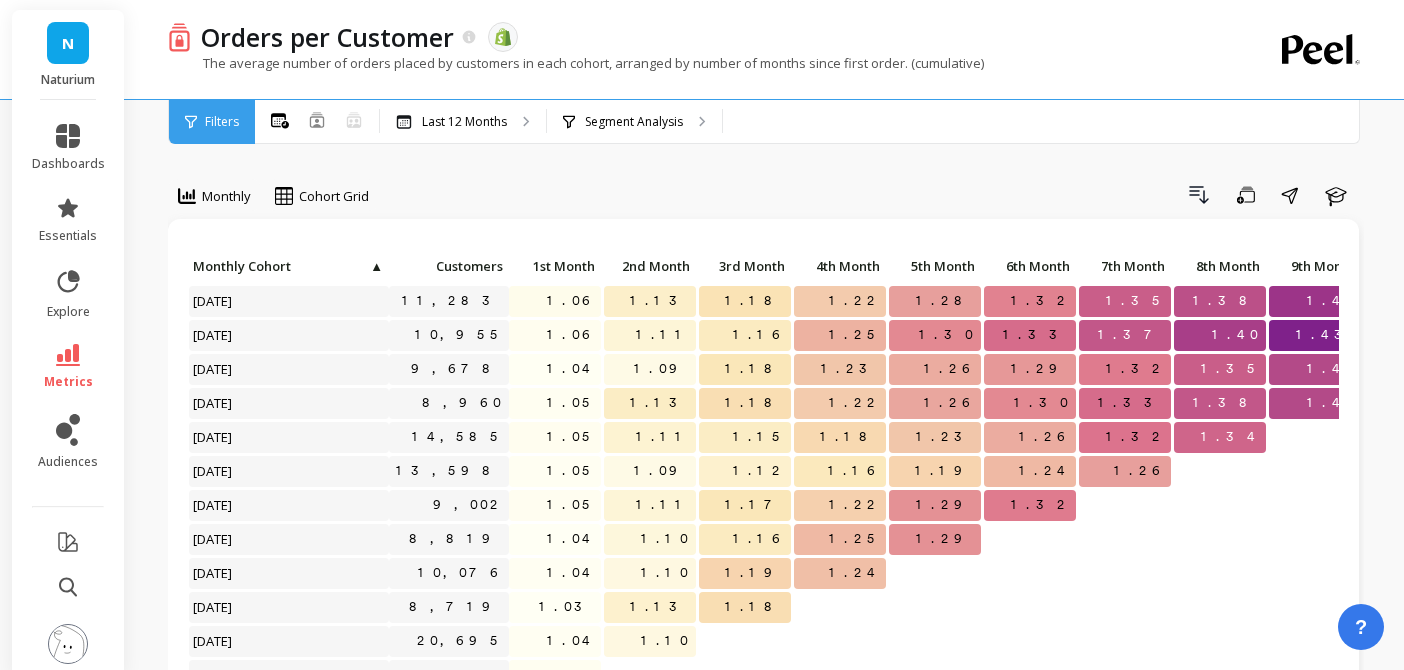 click on "Orders per Customer The data you are viewing comes from: Shopify The average number of orders placed by customers in each cohort, arranged by number of months since first order. (cumulative)" at bounding box center [684, 49] 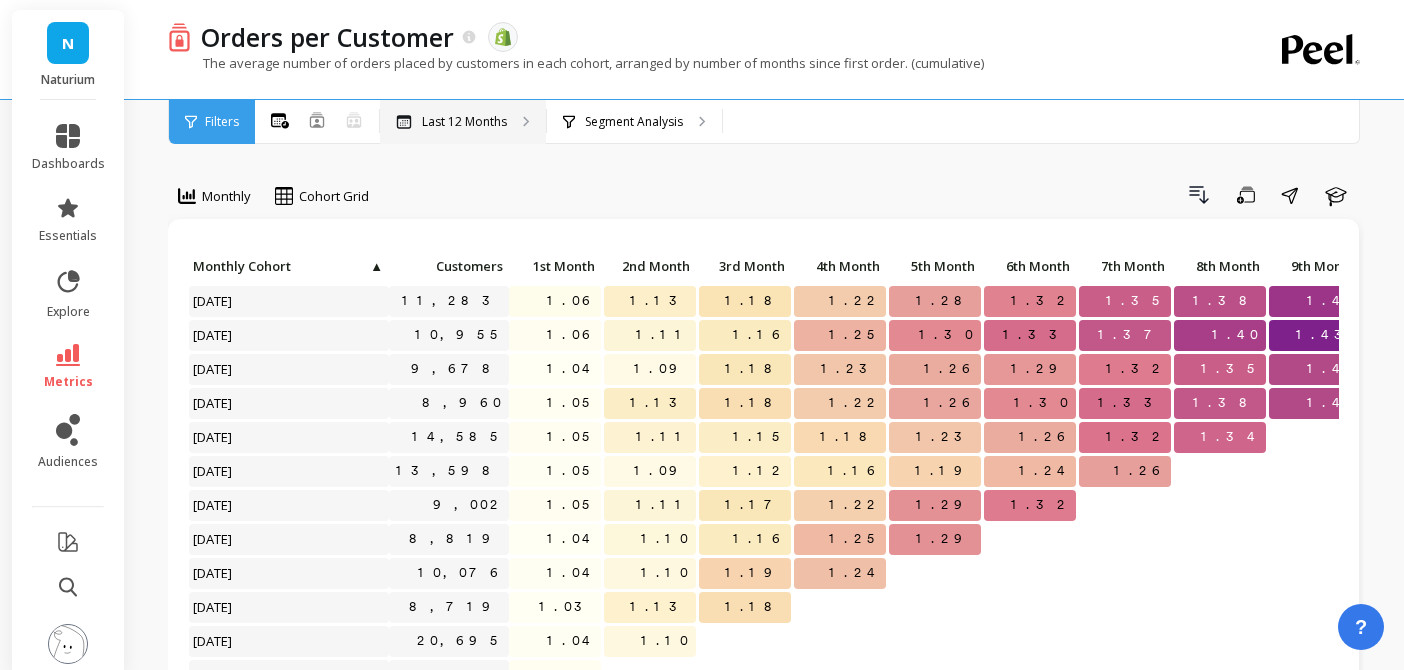 click on "Last 12 Months" at bounding box center [464, 122] 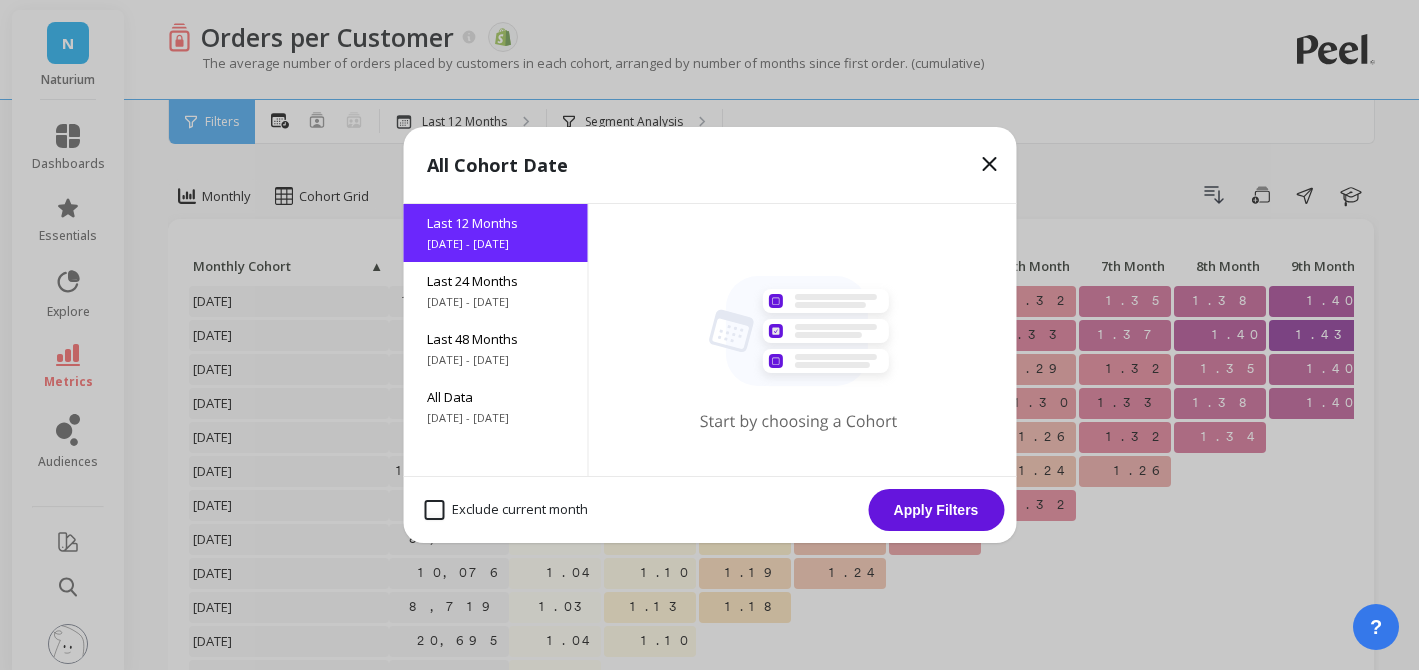 click 